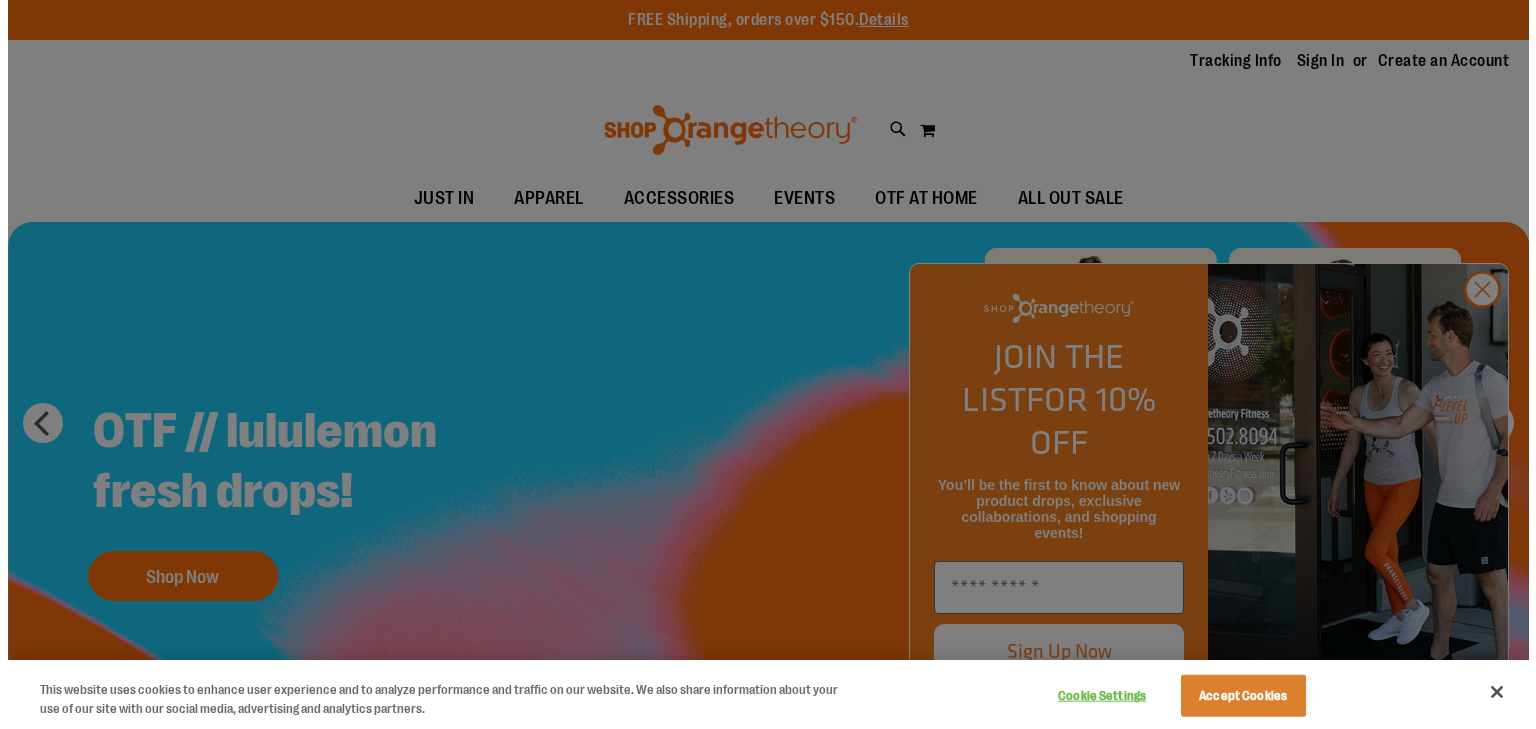 scroll, scrollTop: 0, scrollLeft: 0, axis: both 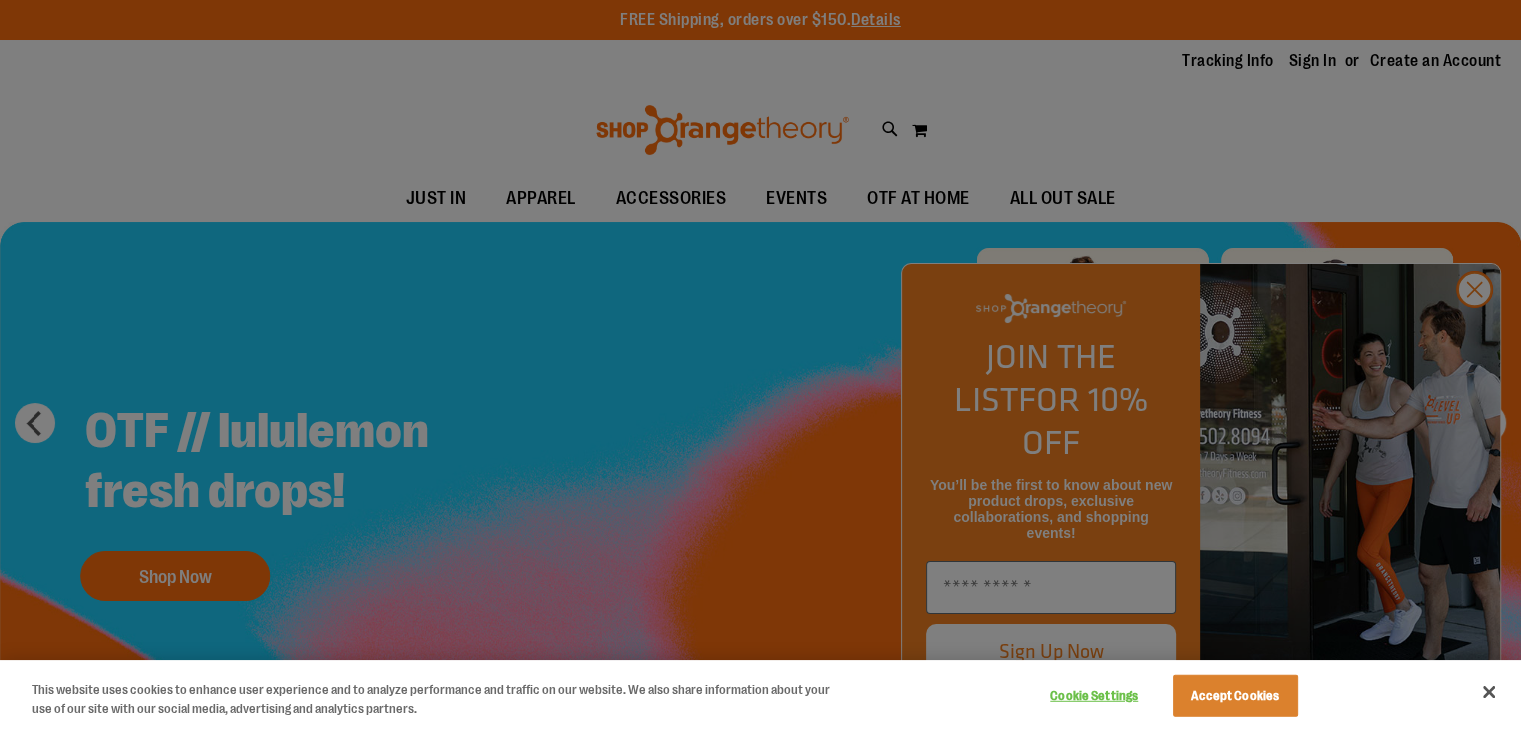 type on "**********" 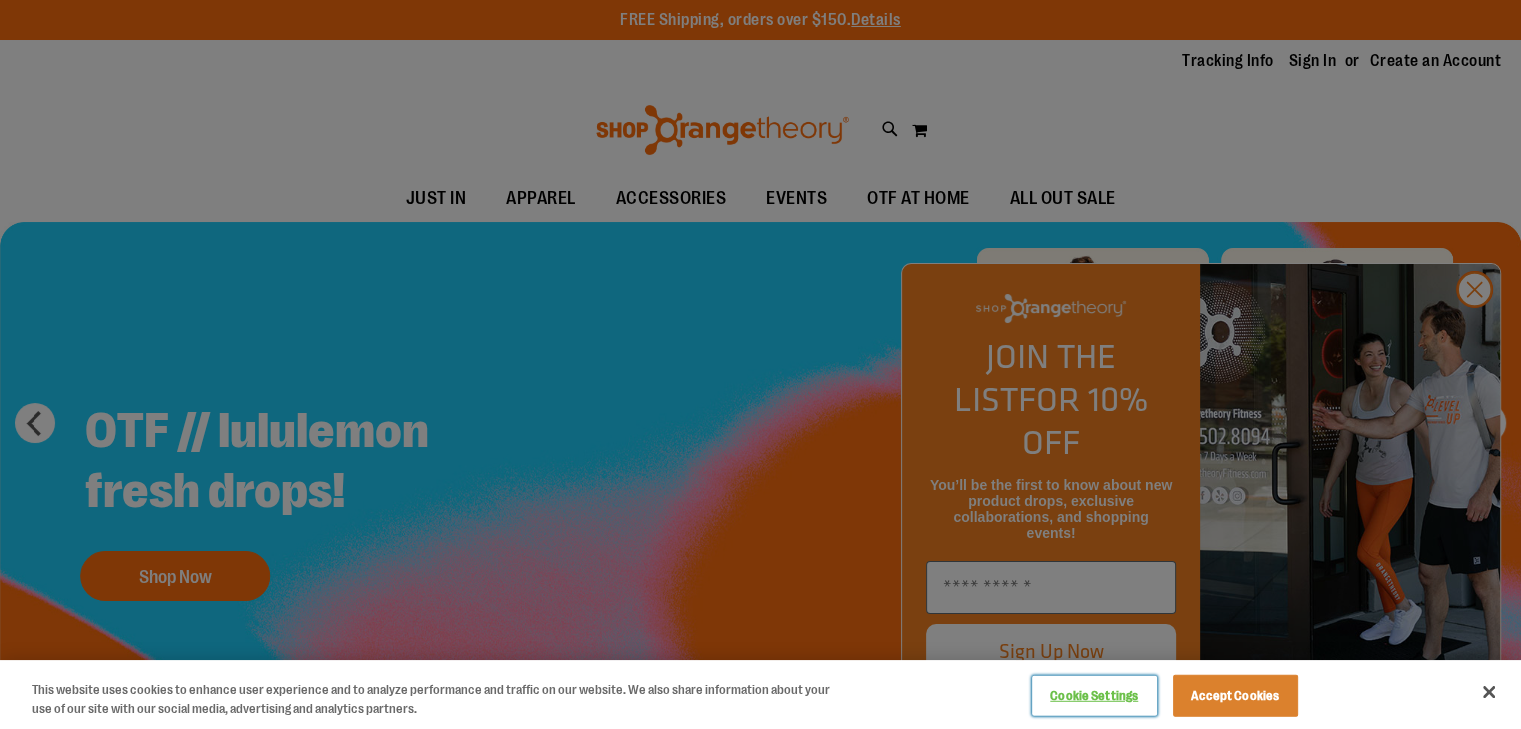 click on "Cookie Settings" at bounding box center (1094, 696) 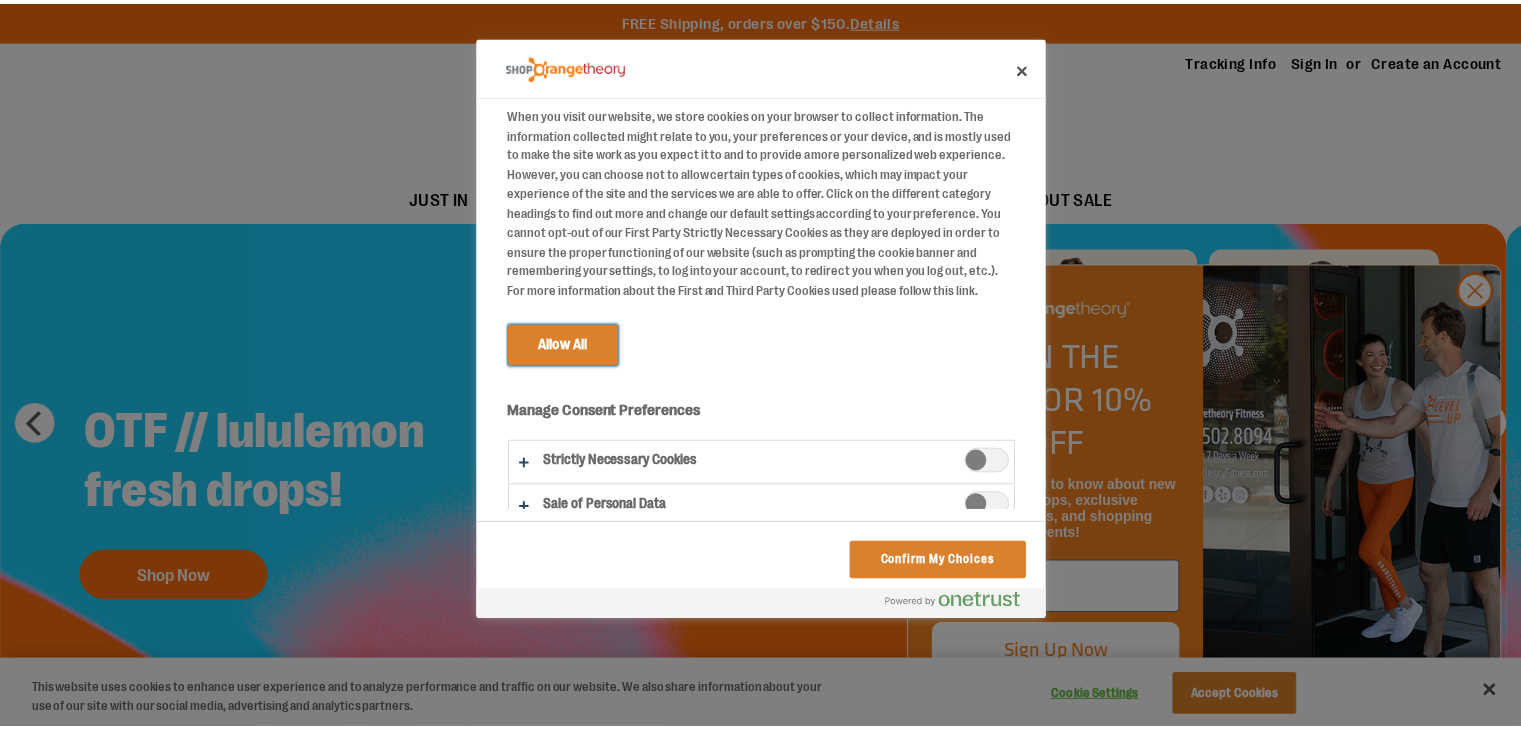 scroll, scrollTop: 55, scrollLeft: 0, axis: vertical 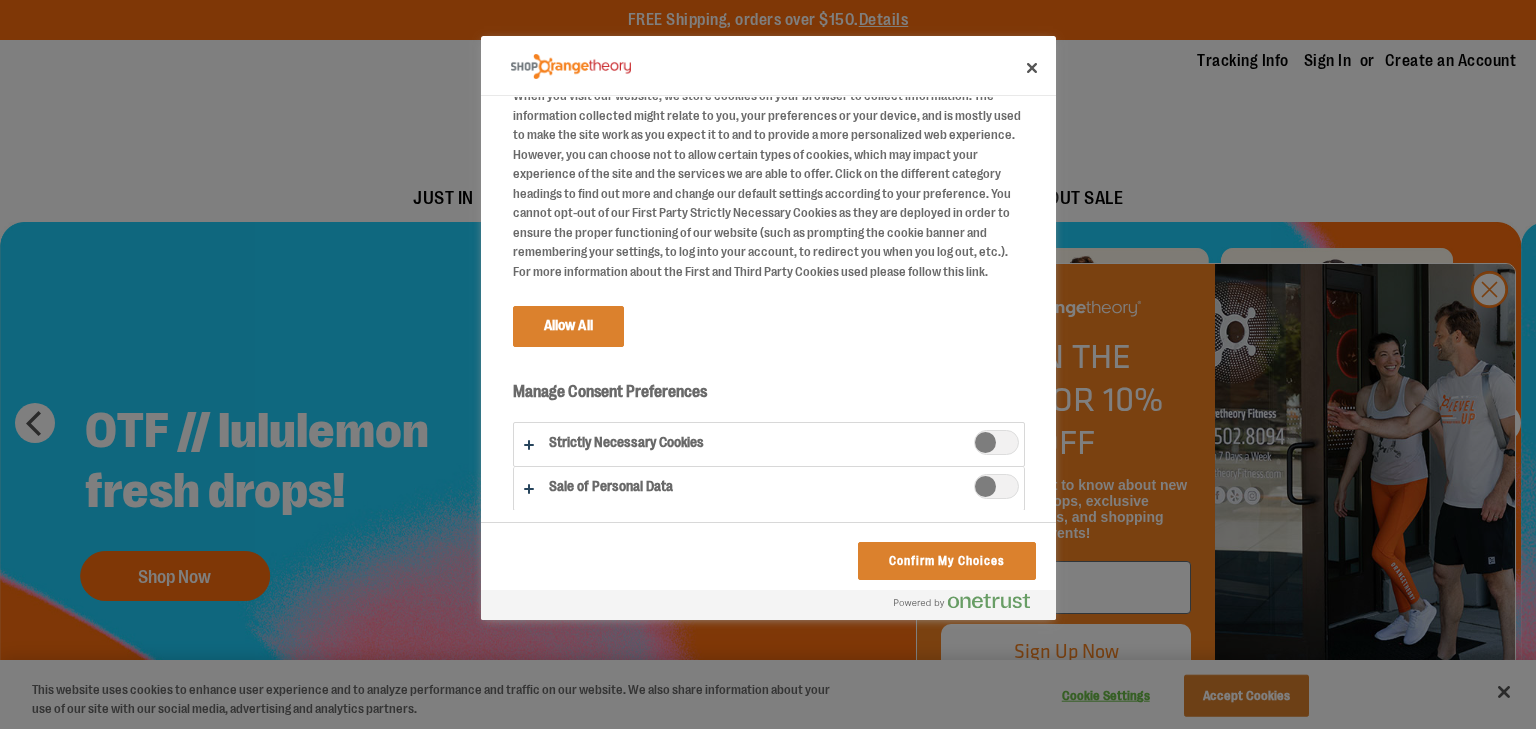 click at bounding box center [996, 442] 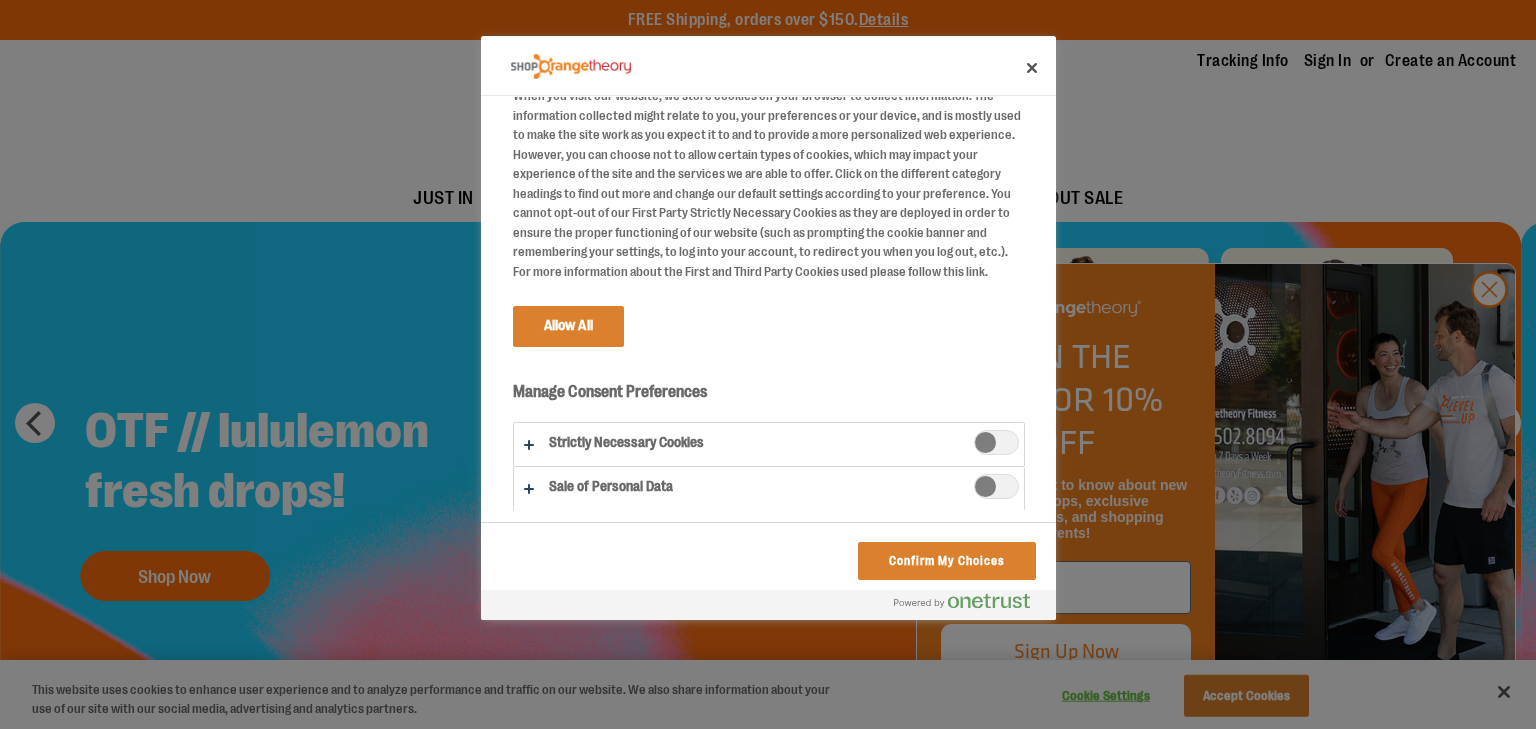 click at bounding box center (996, 442) 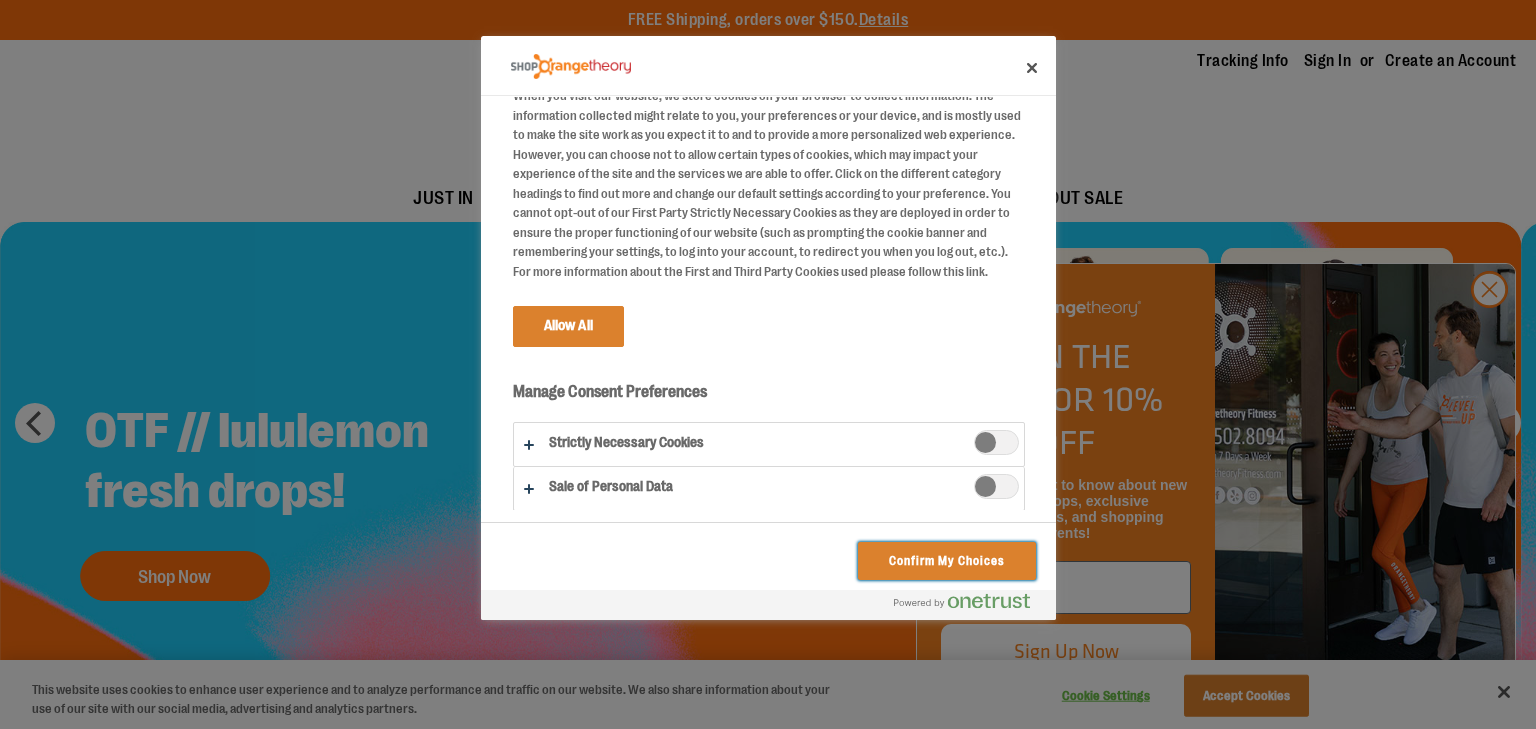 click on "Confirm My Choices" at bounding box center (946, 561) 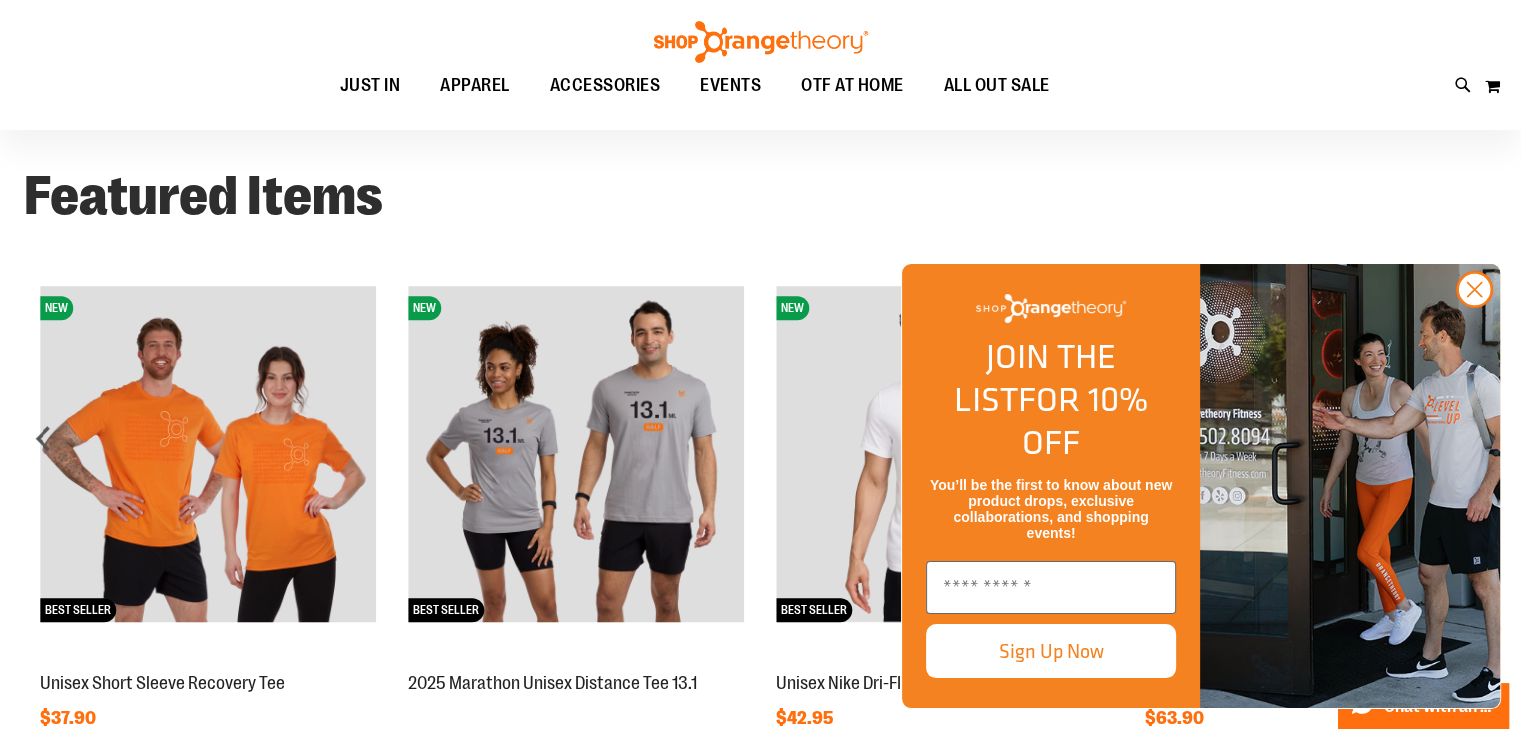 scroll, scrollTop: 1702, scrollLeft: 0, axis: vertical 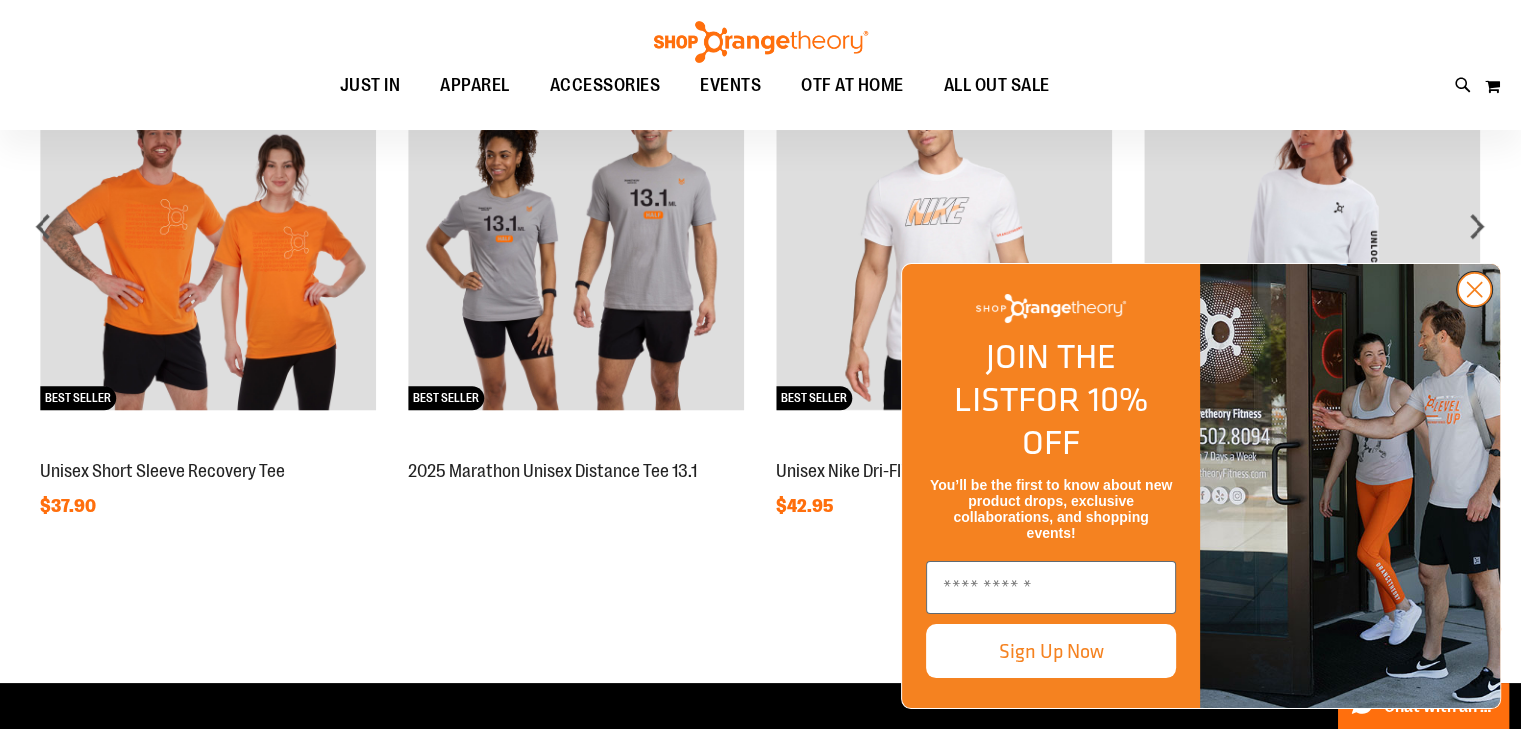 click 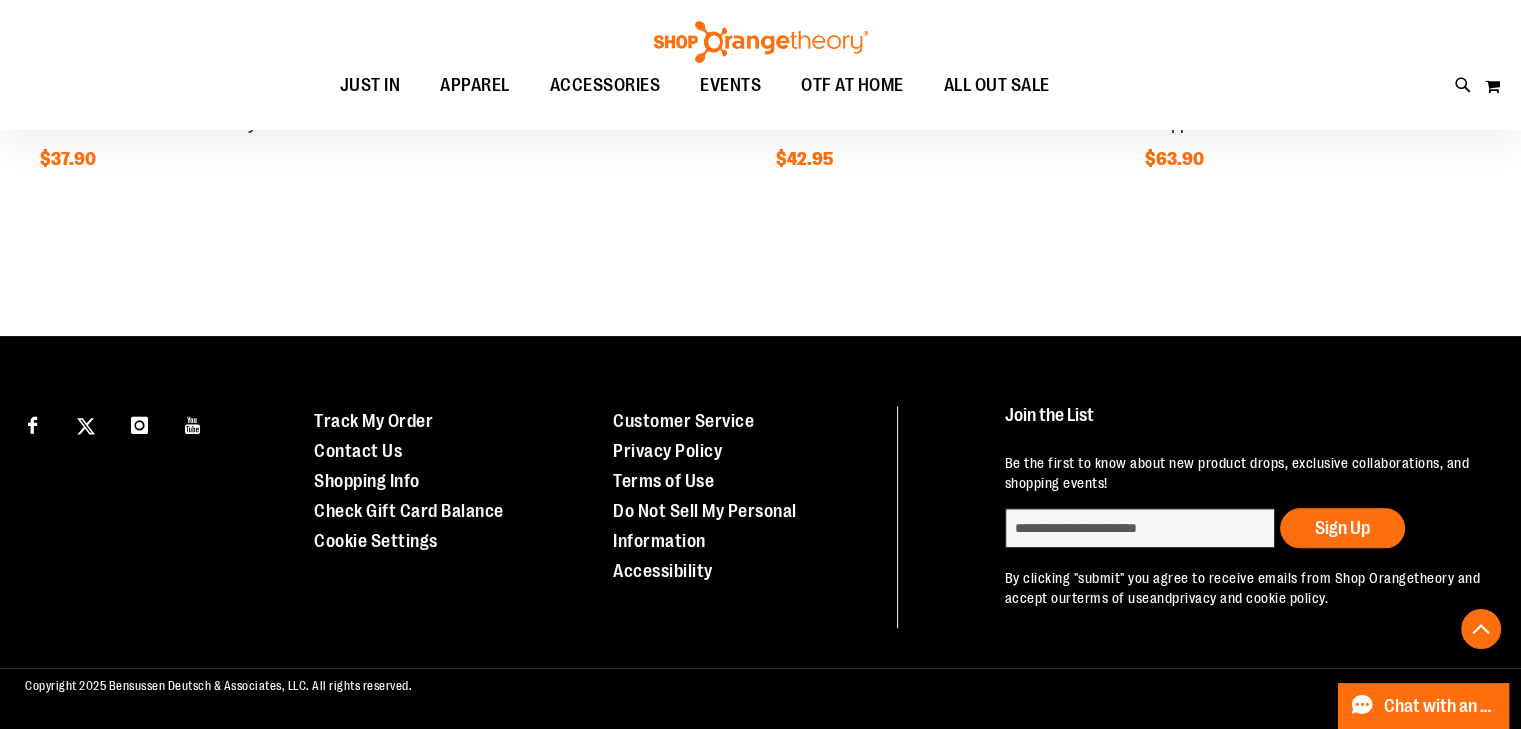 scroll, scrollTop: 1569, scrollLeft: 0, axis: vertical 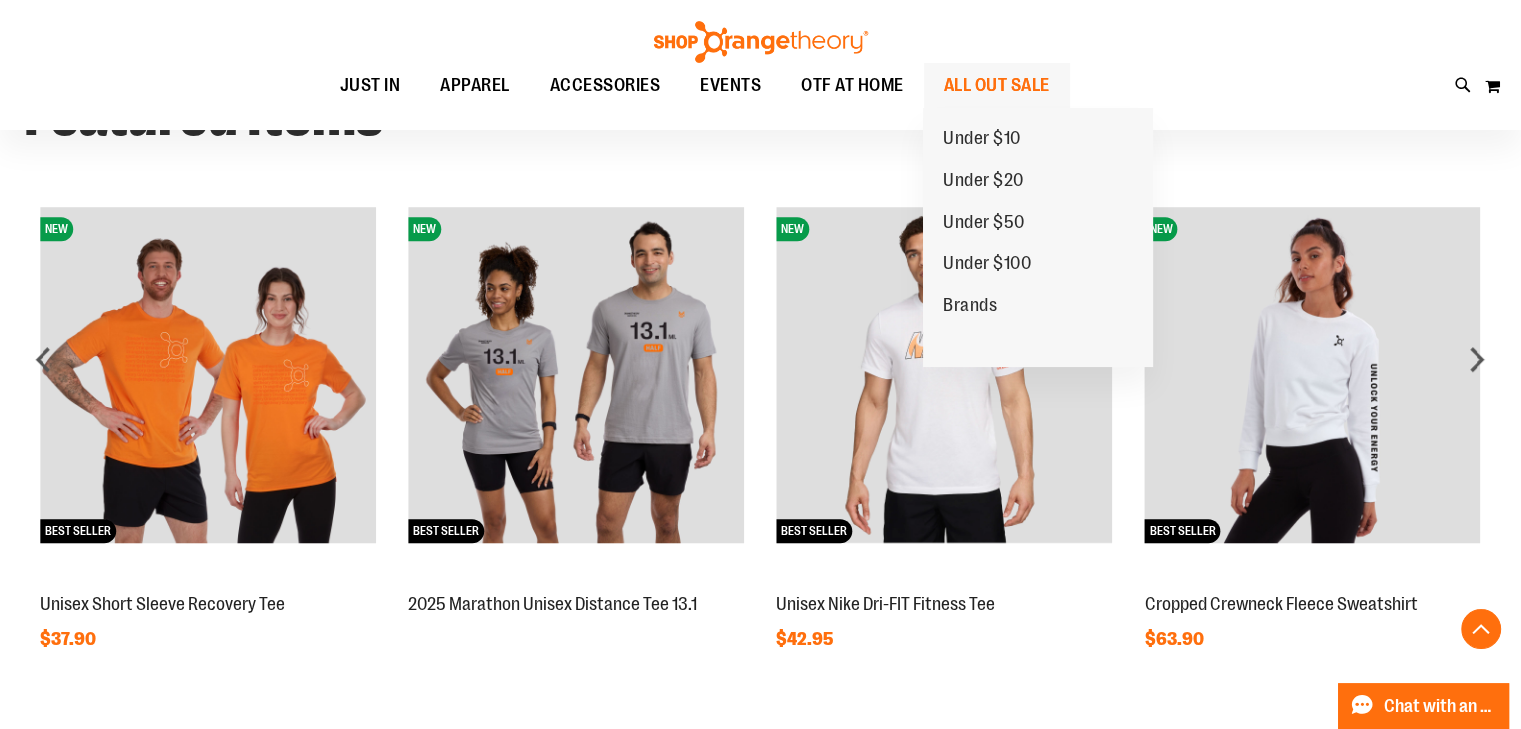click on "ALL OUT SALE" at bounding box center [997, 85] 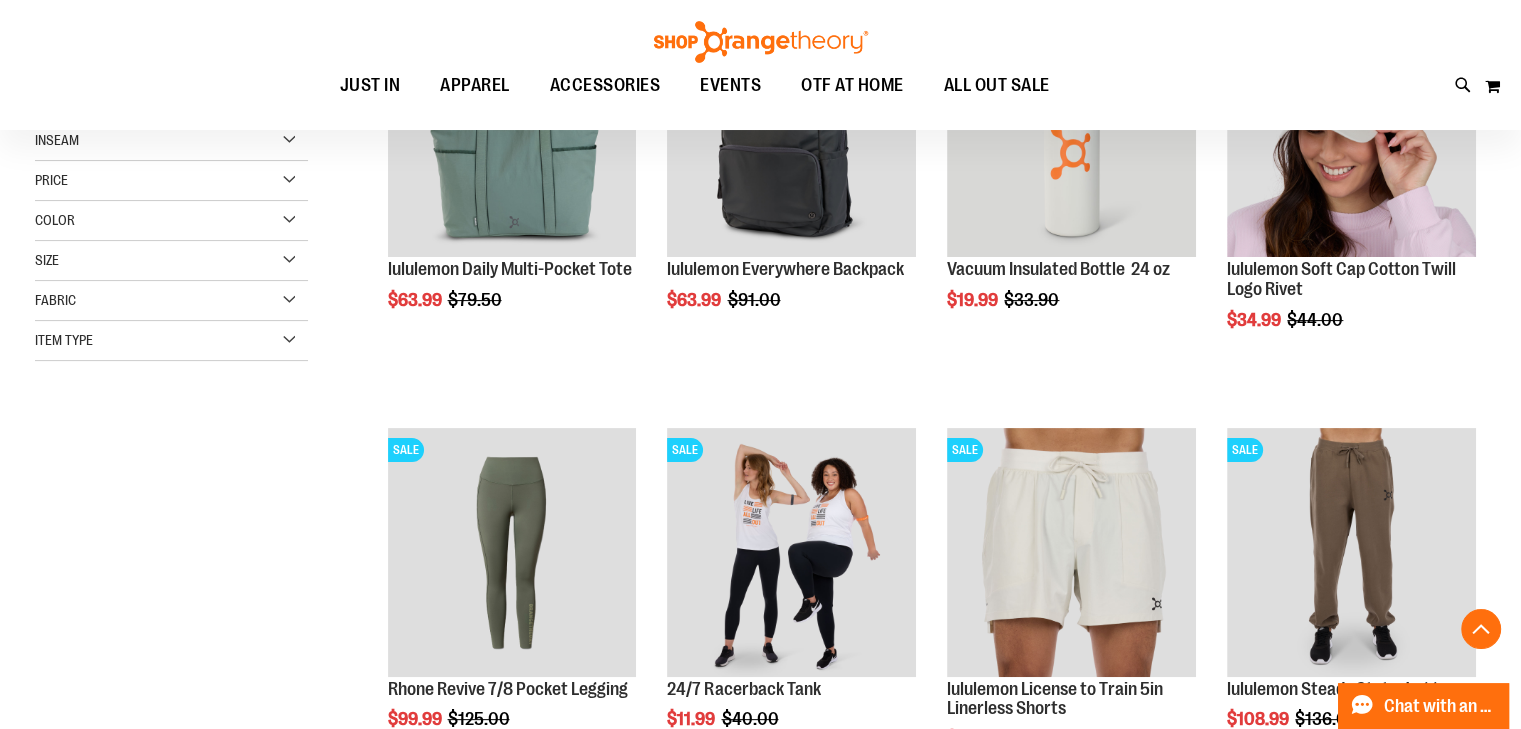 scroll, scrollTop: 0, scrollLeft: 0, axis: both 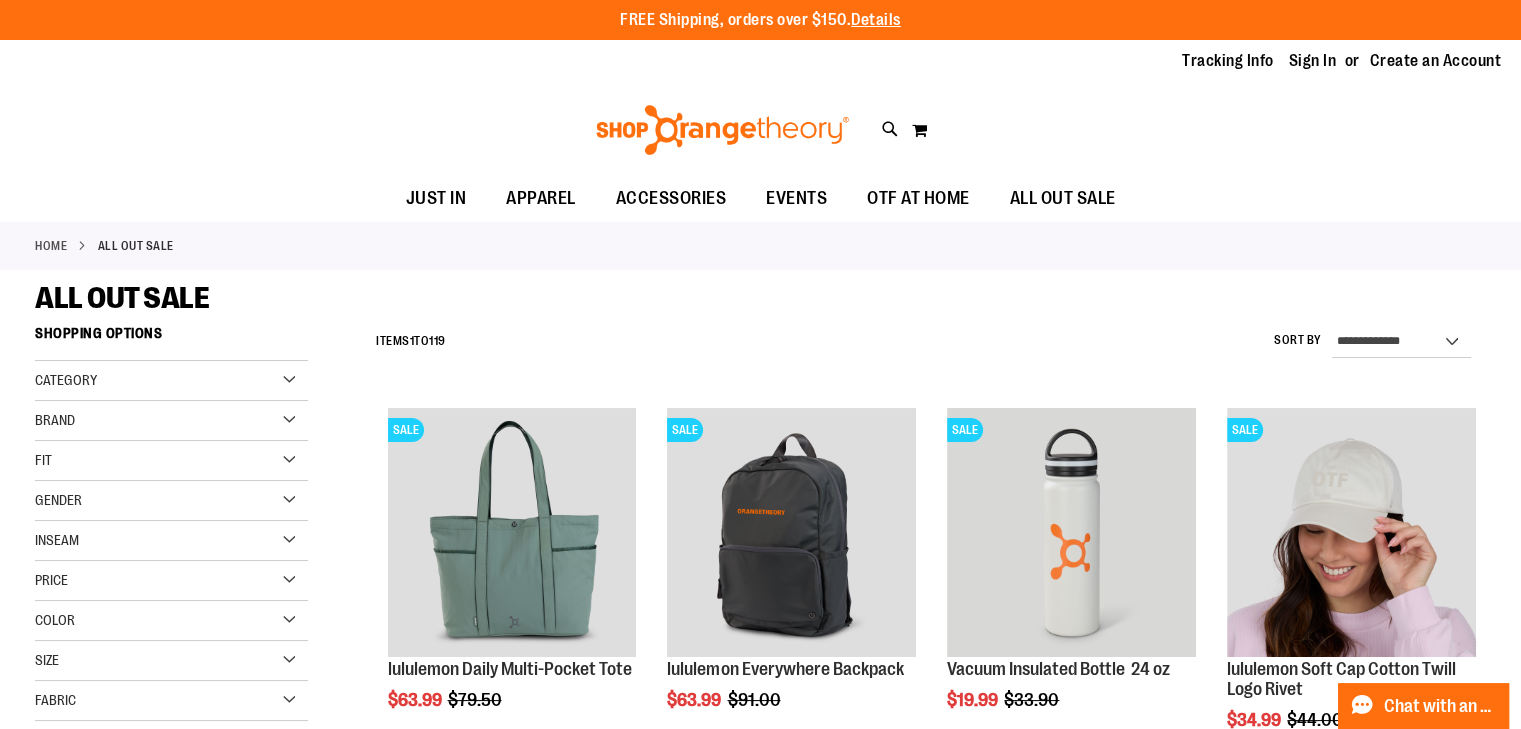 type on "**********" 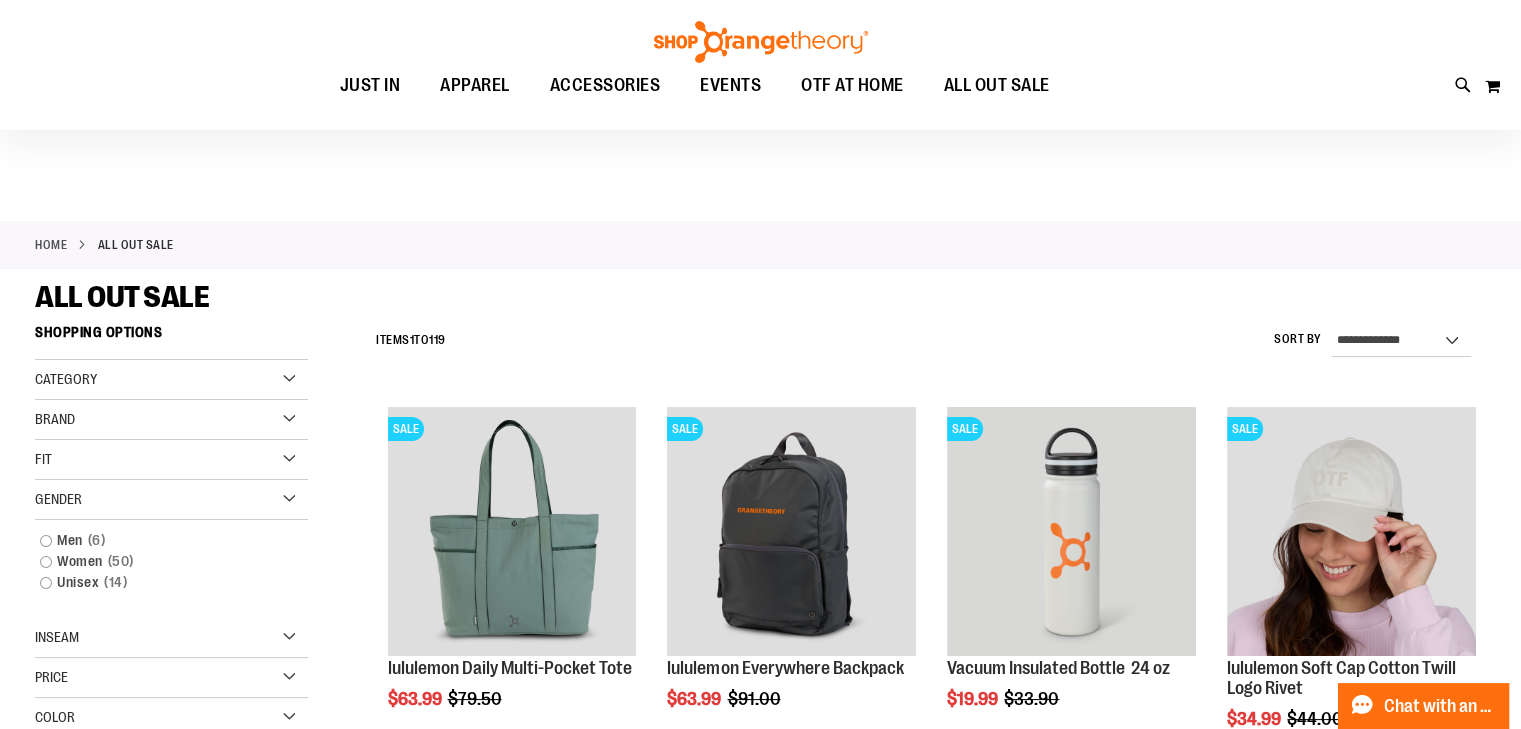 scroll, scrollTop: 99, scrollLeft: 0, axis: vertical 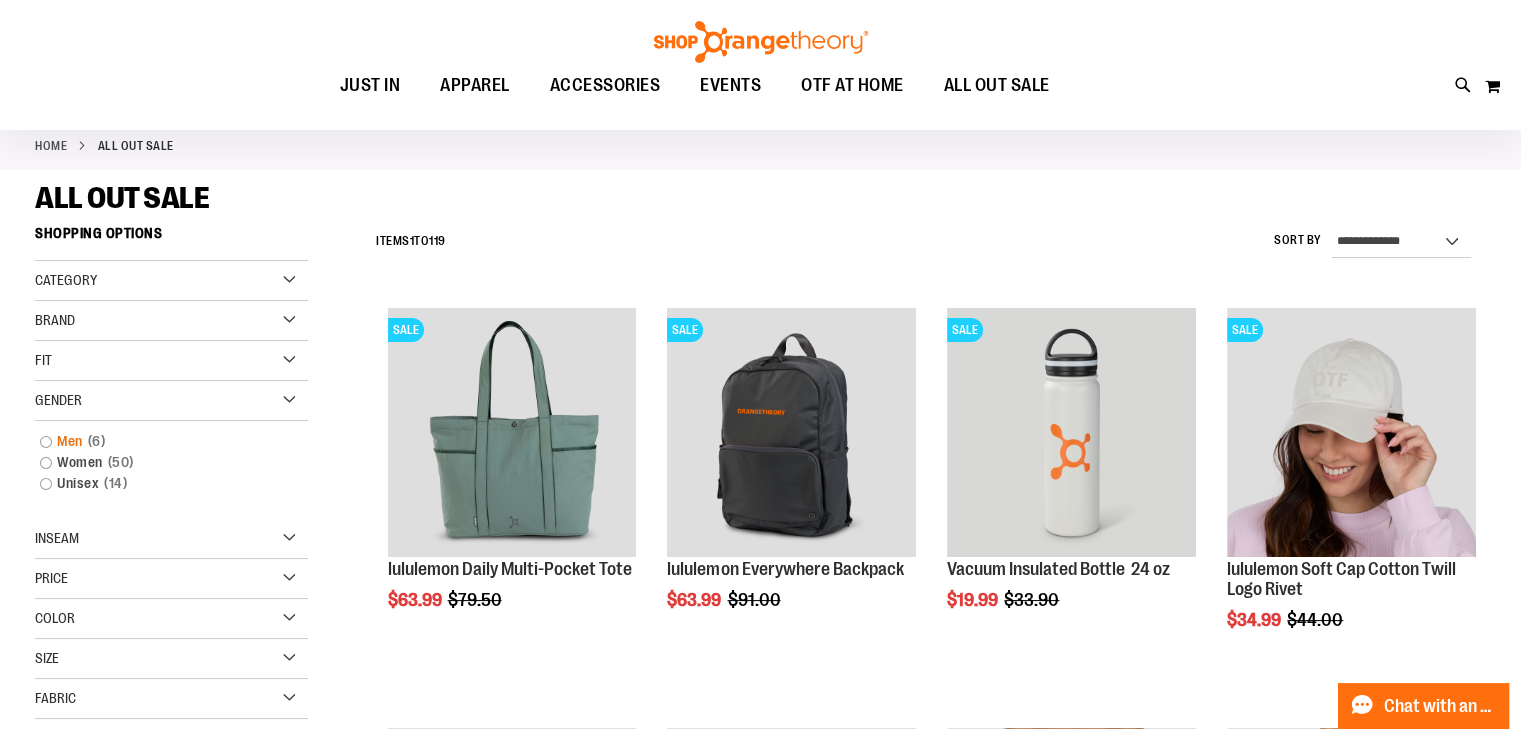 click on "Men                                             6
items" at bounding box center [161, 441] 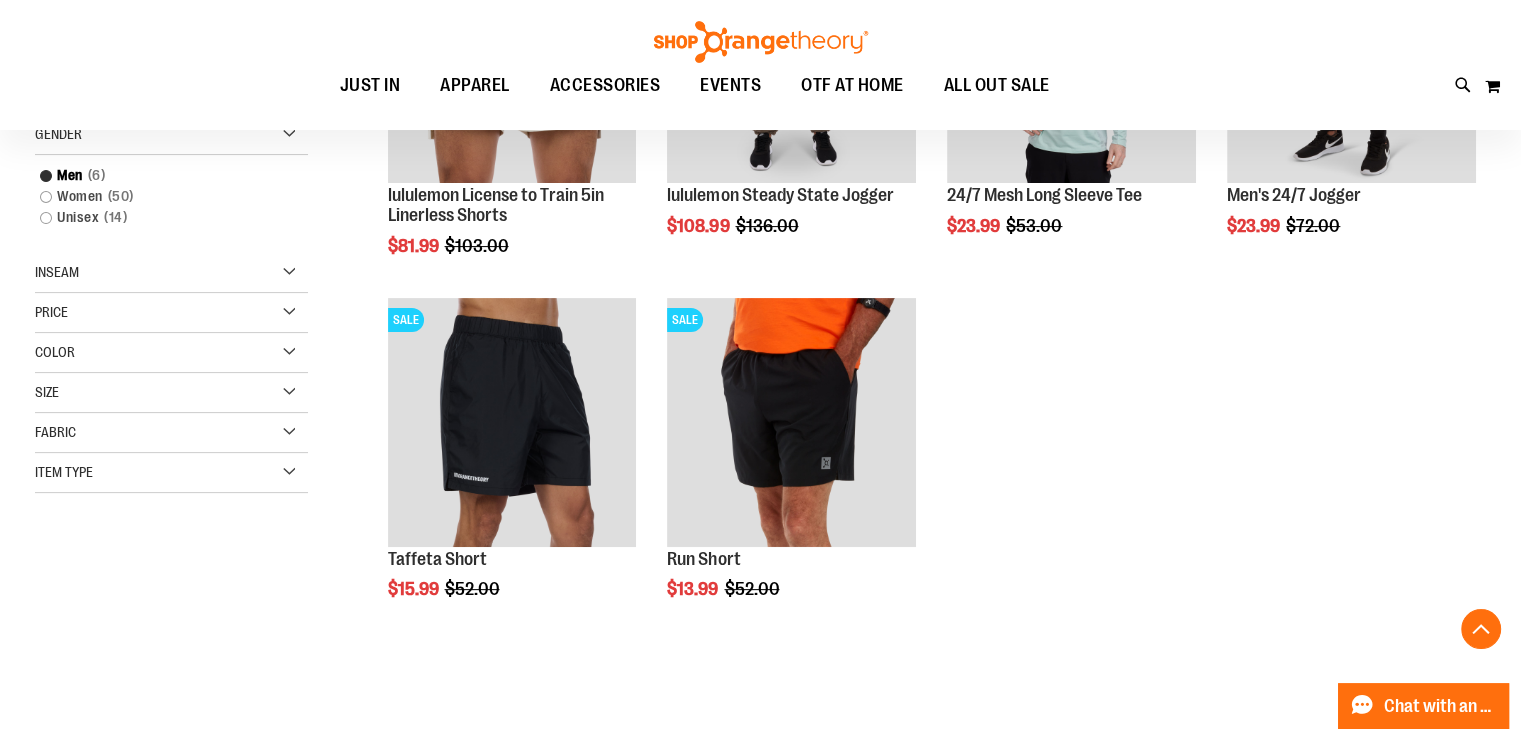 scroll, scrollTop: 486, scrollLeft: 0, axis: vertical 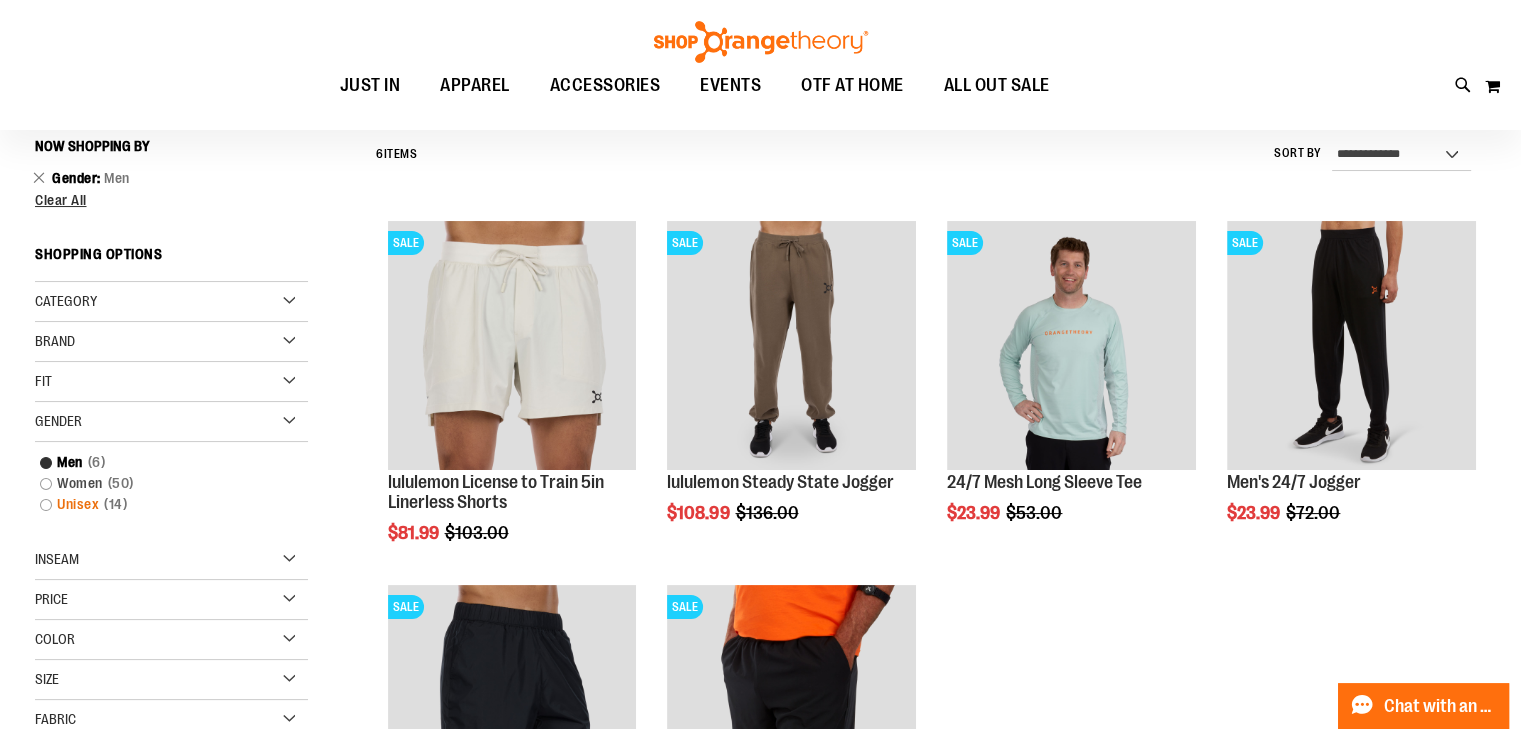 click on "Unisex                                             14
items" at bounding box center [161, 504] 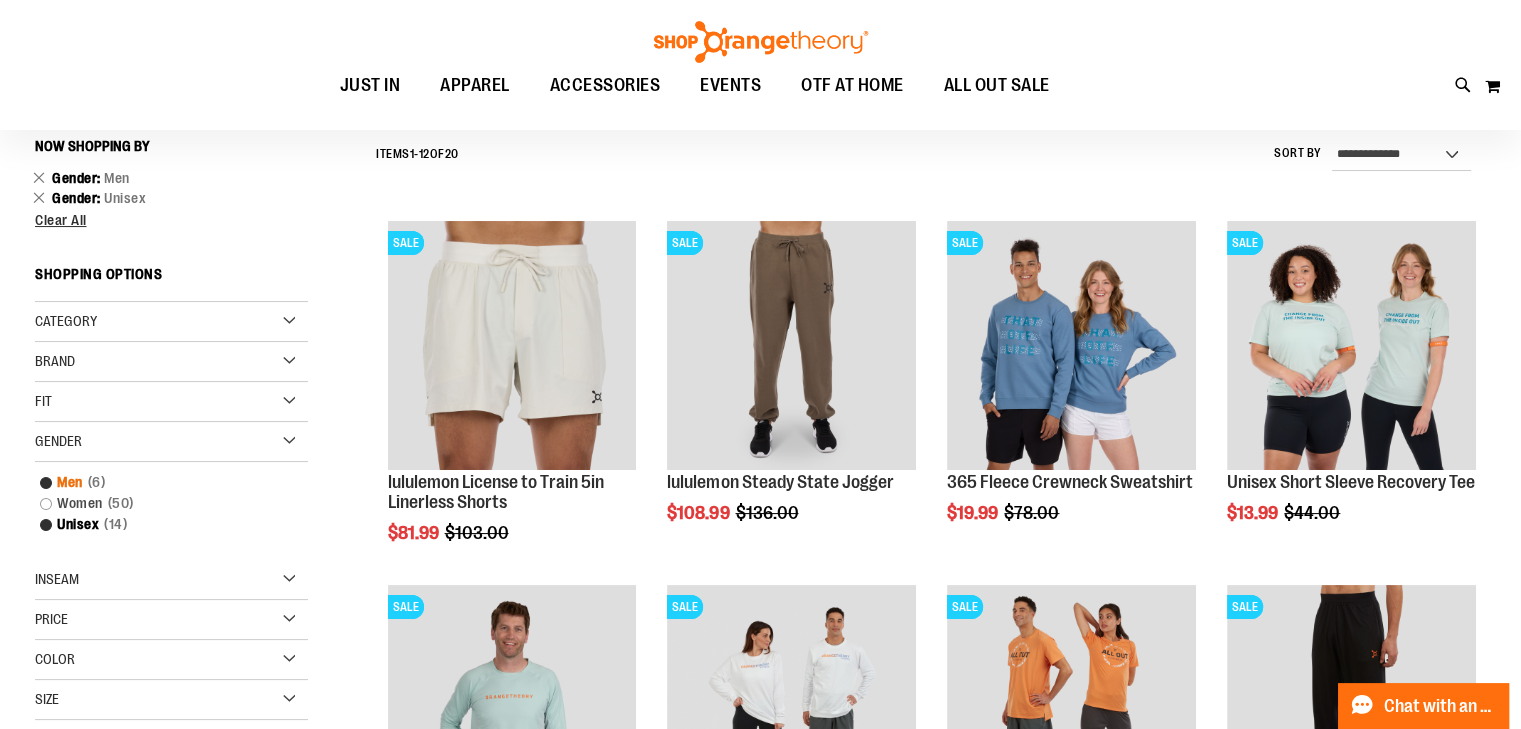 click on "Men                                             6
items" at bounding box center (161, 482) 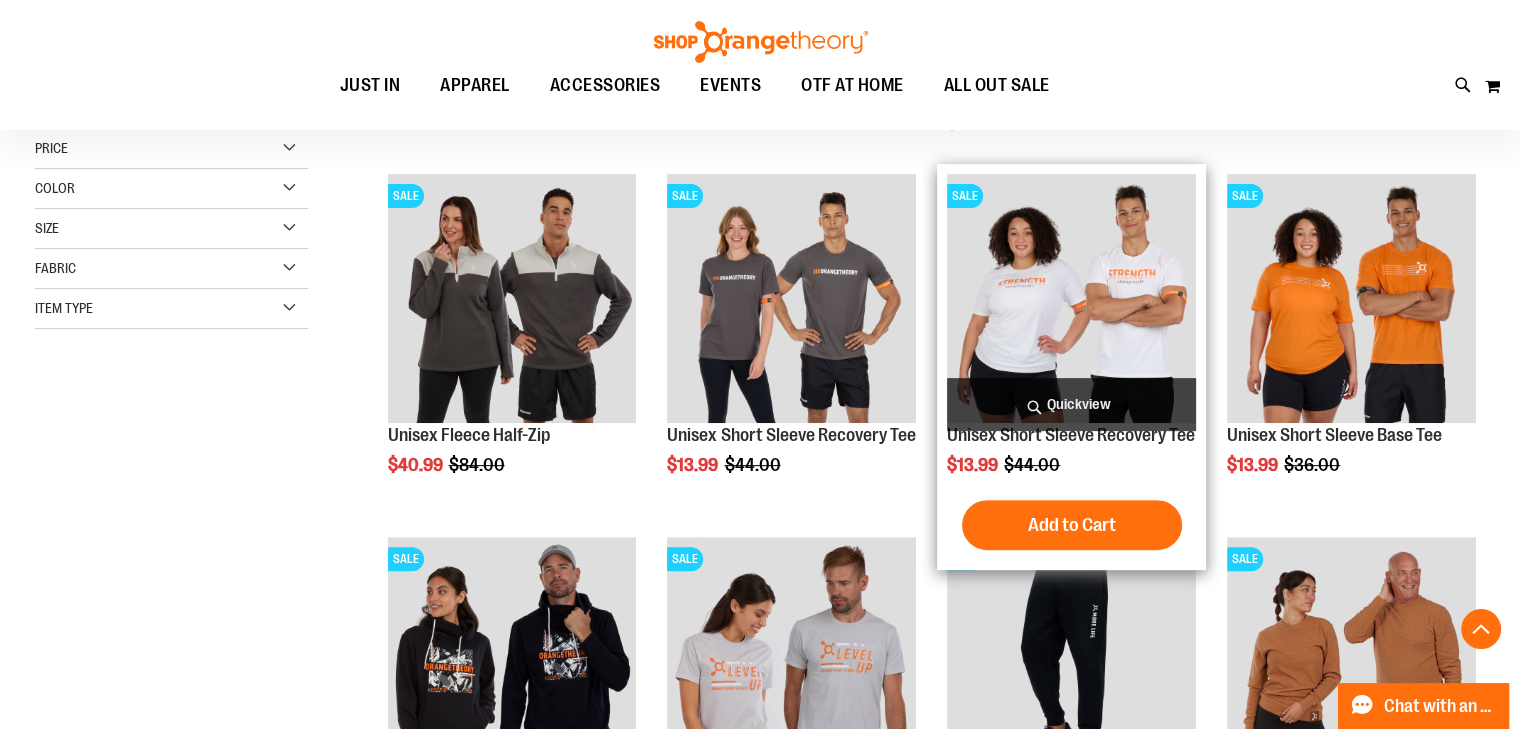 scroll, scrollTop: 586, scrollLeft: 0, axis: vertical 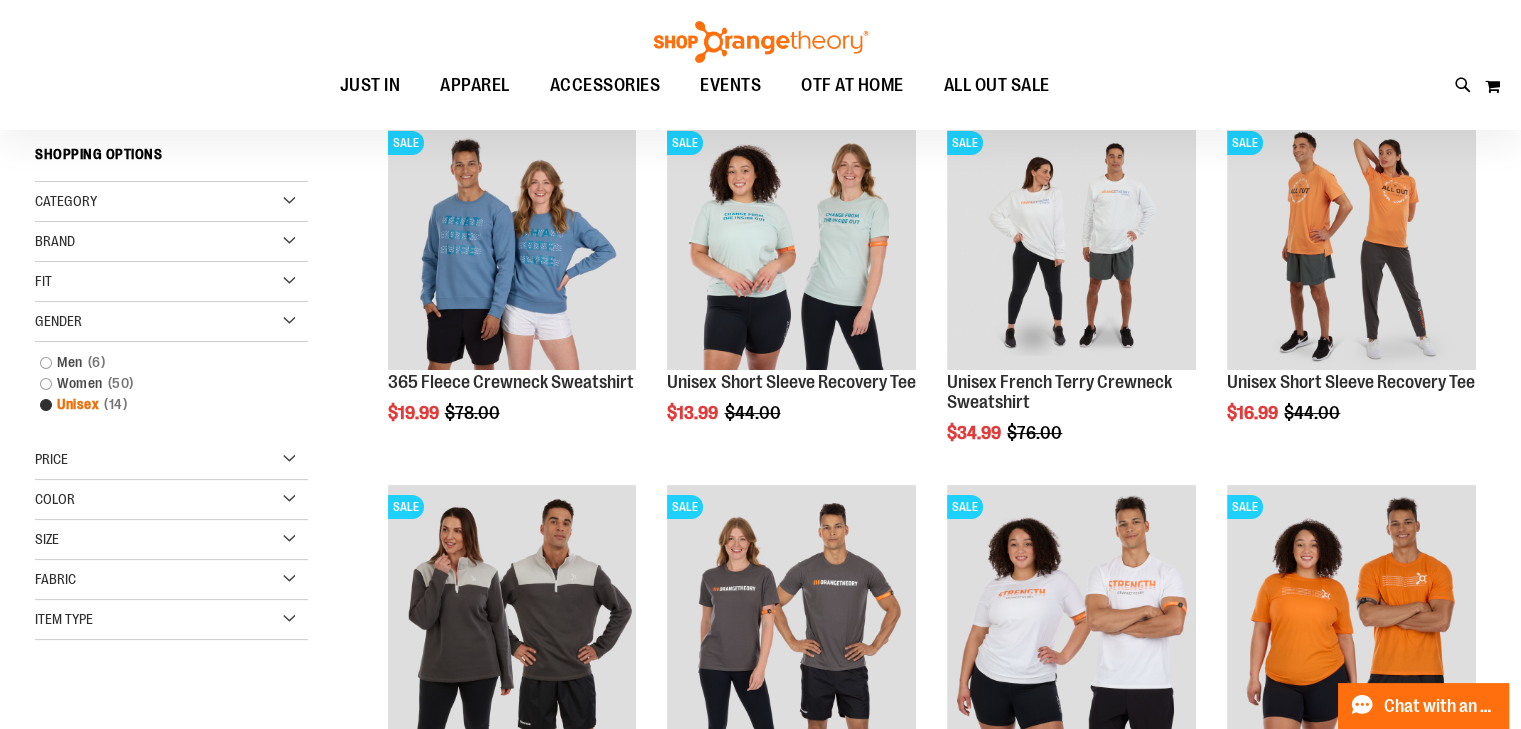 click on "Unisex                                             14
items" at bounding box center [161, 404] 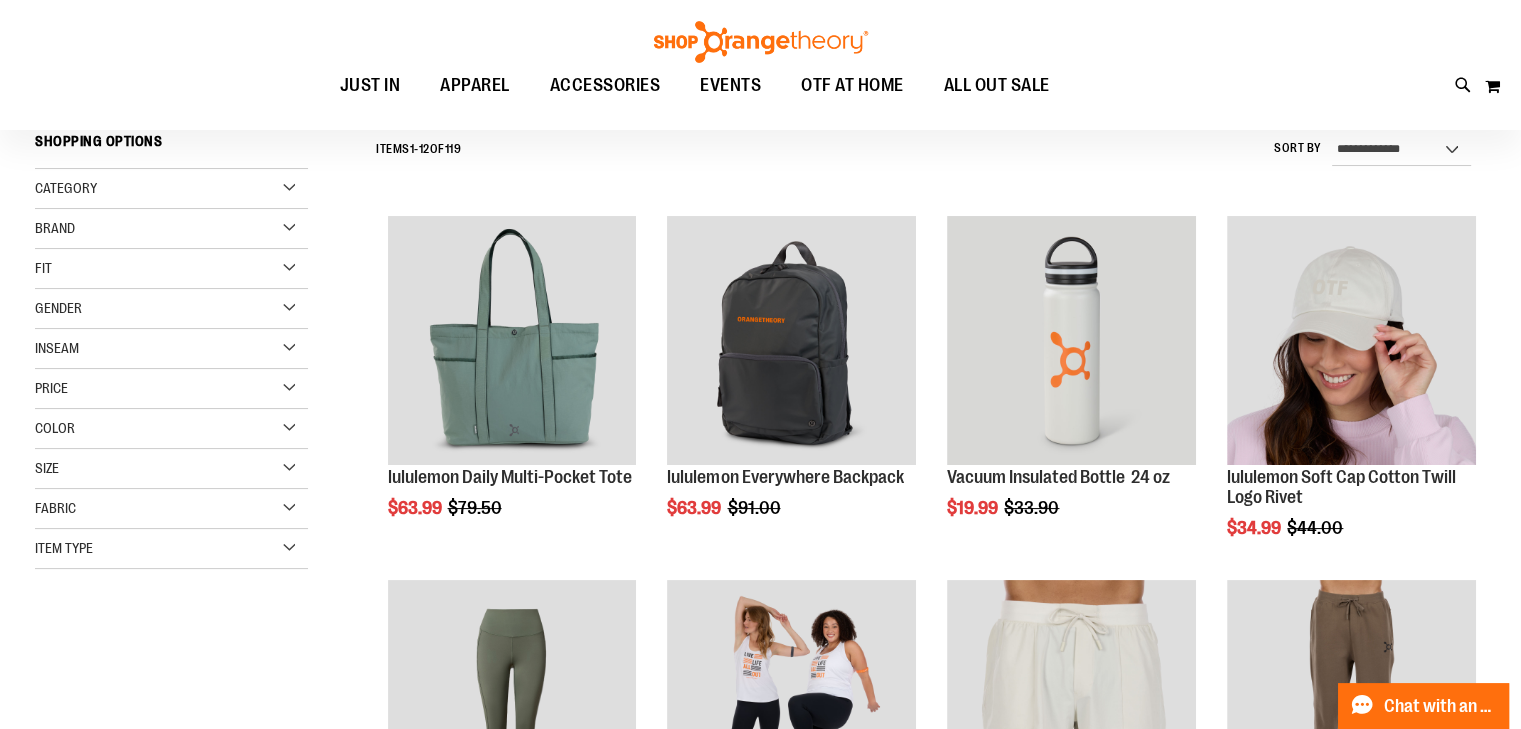 scroll, scrollTop: 186, scrollLeft: 0, axis: vertical 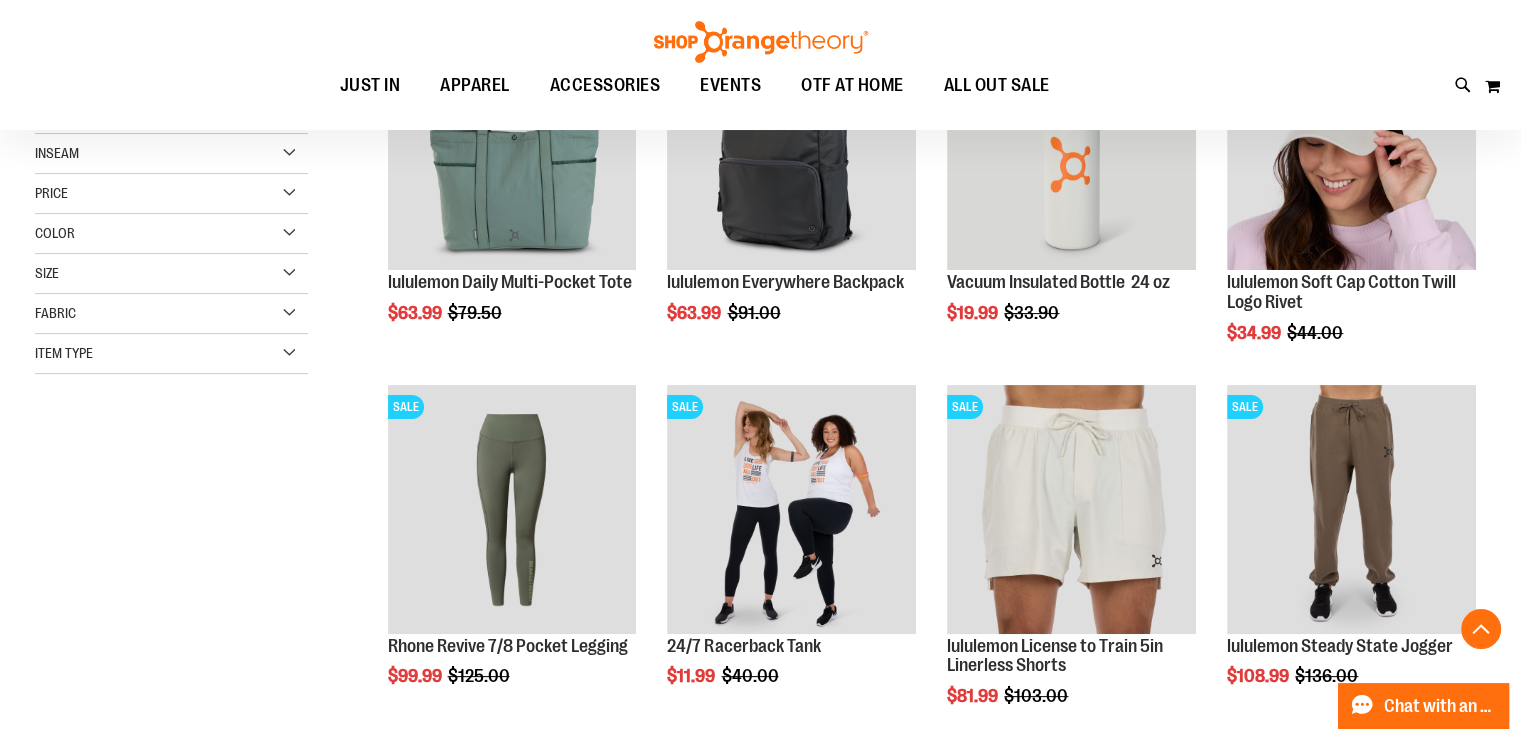 click on "Item Type" at bounding box center [171, 354] 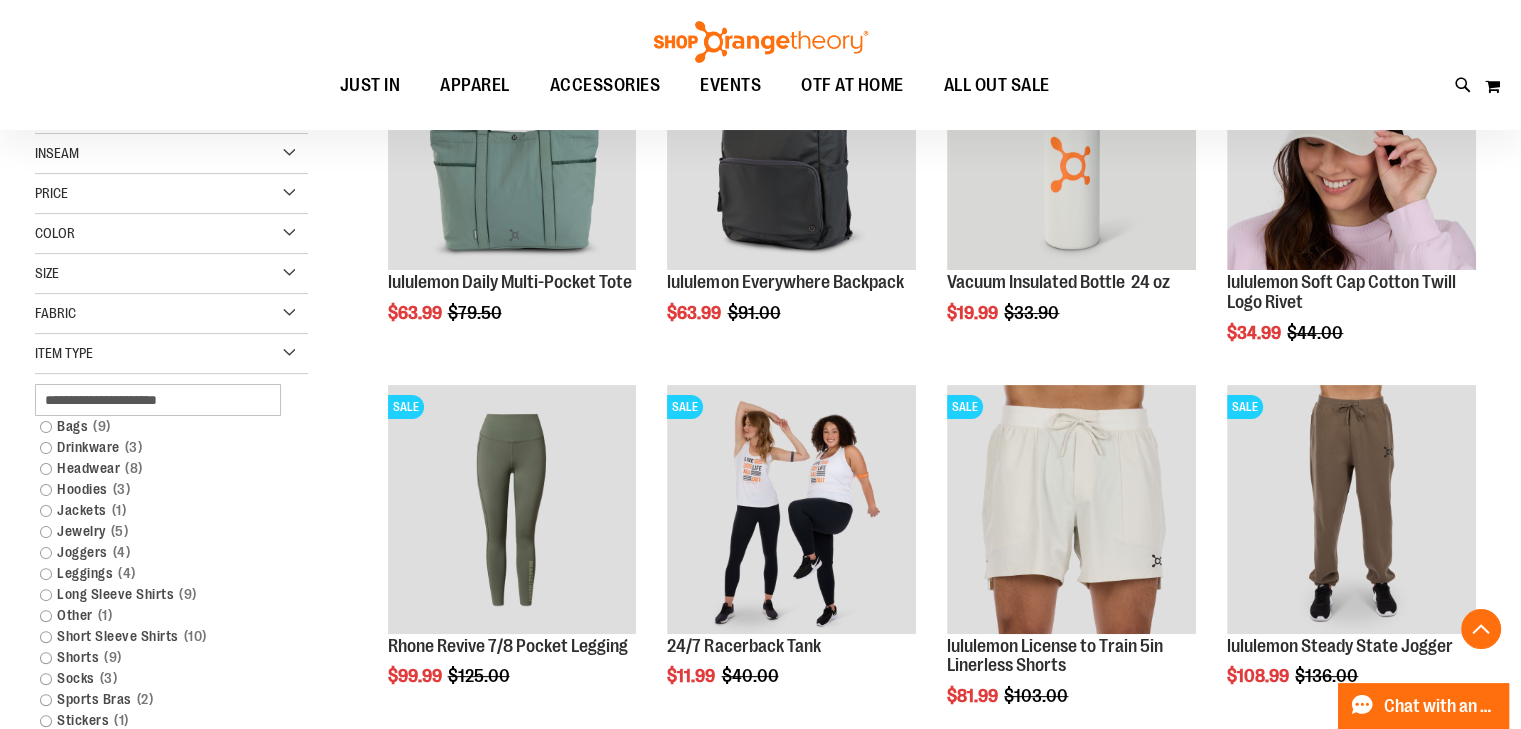 click on "Item Type" at bounding box center [171, 354] 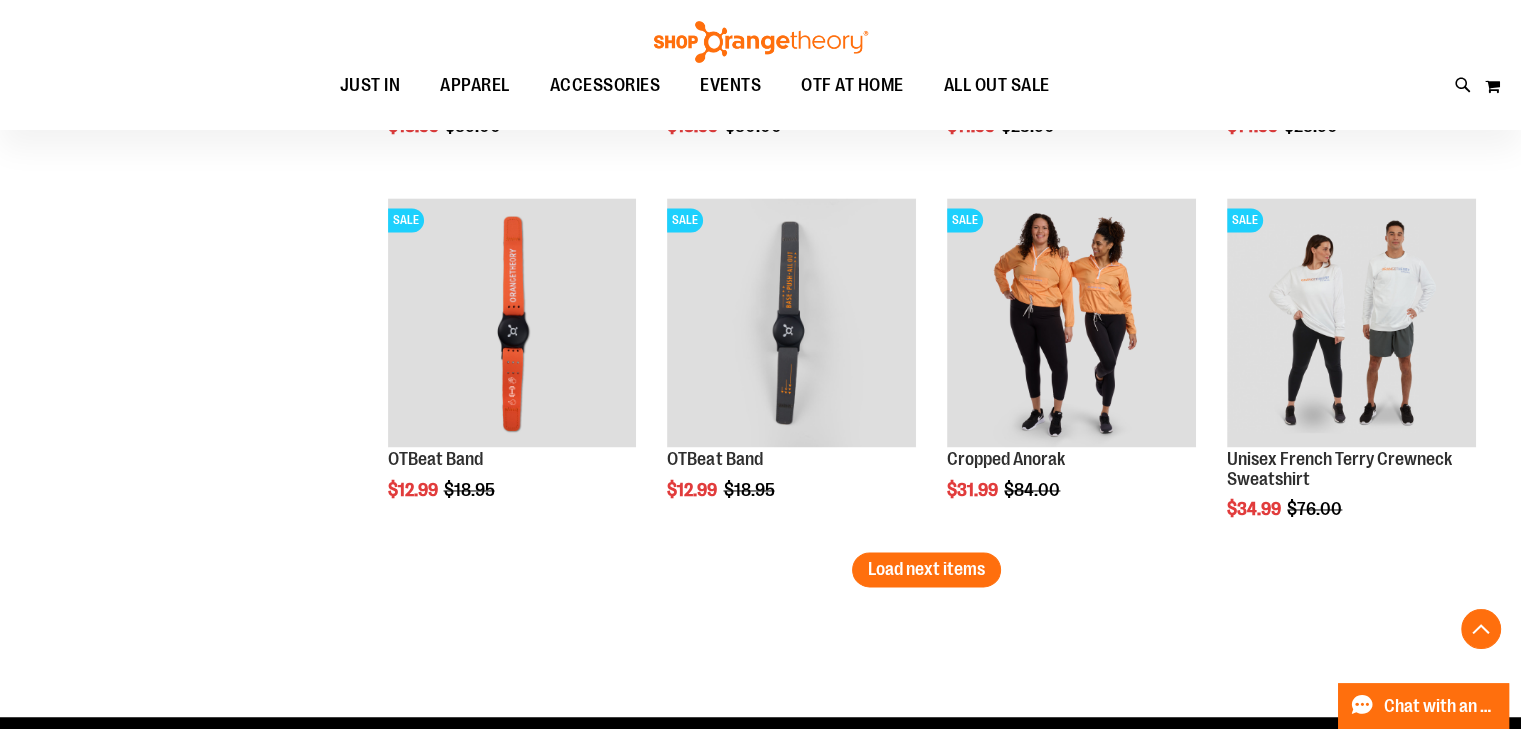 scroll, scrollTop: 3086, scrollLeft: 0, axis: vertical 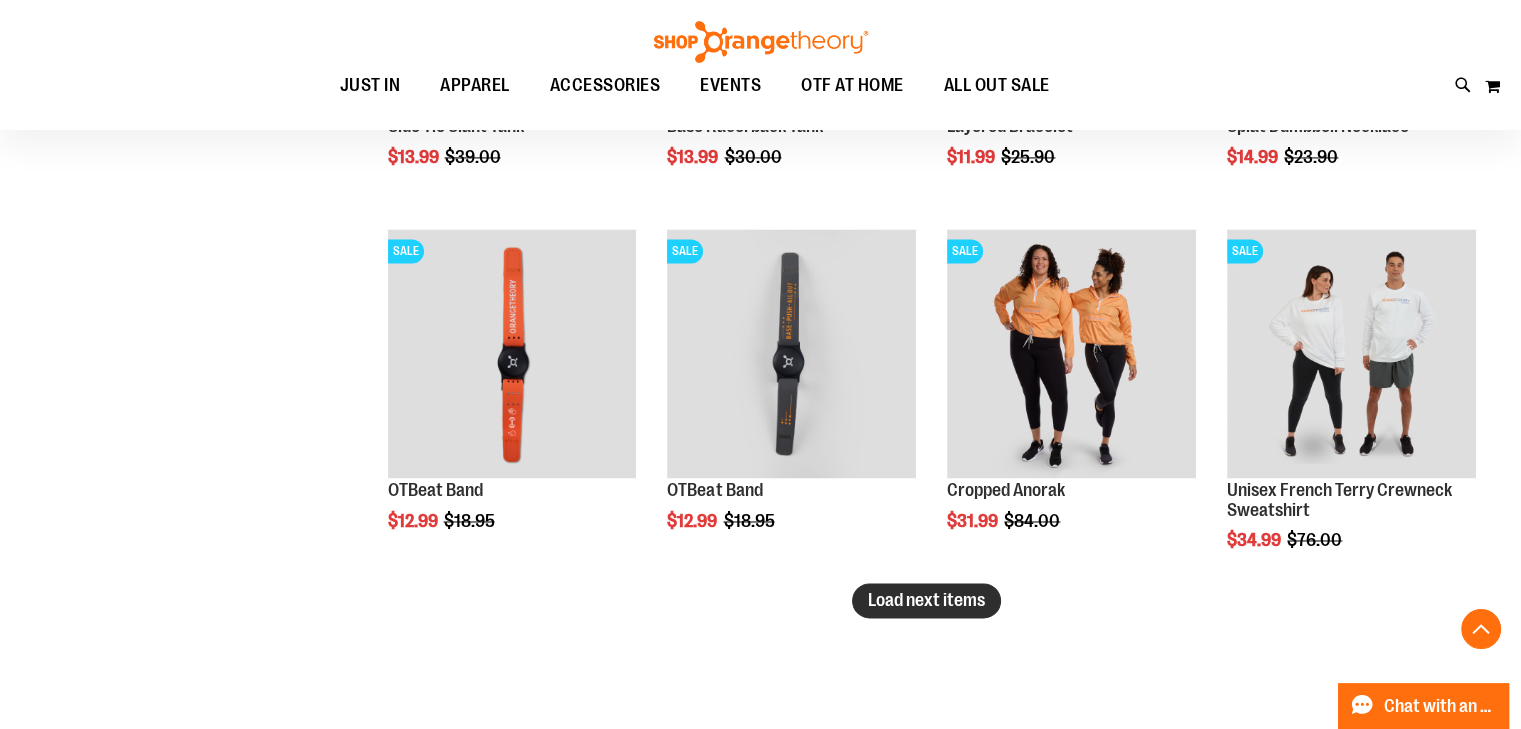 click on "Load next items" at bounding box center (926, 600) 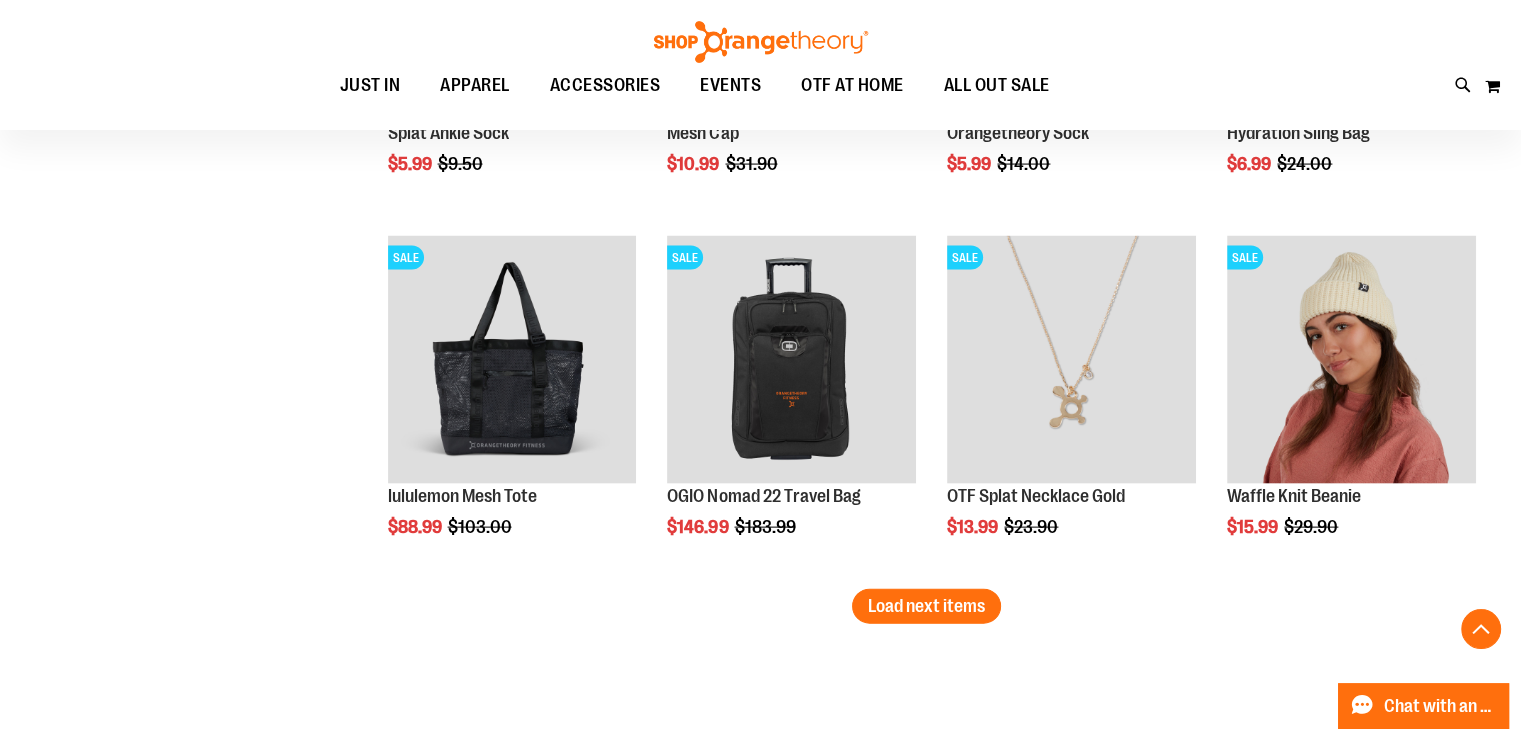 scroll, scrollTop: 4186, scrollLeft: 0, axis: vertical 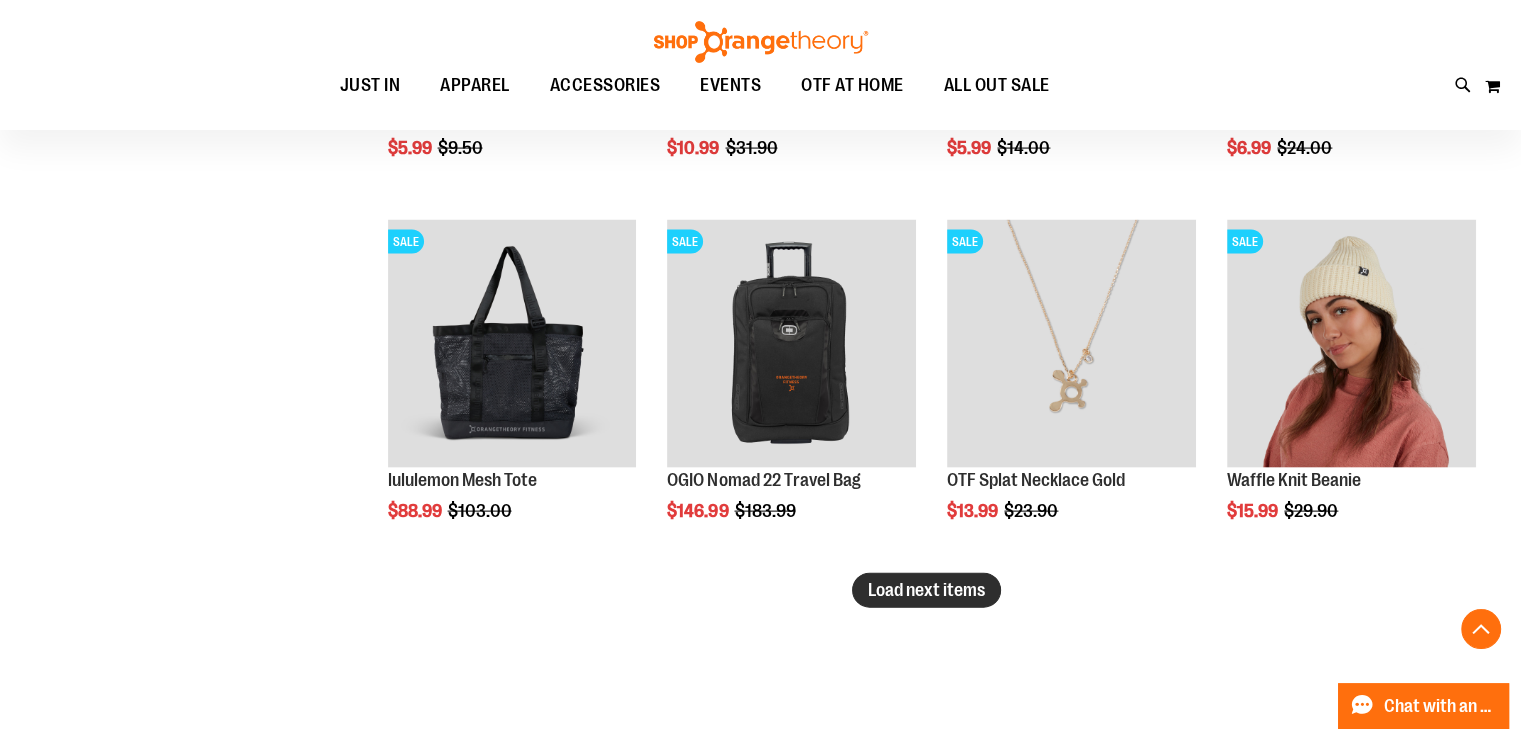 click on "Load next items" at bounding box center [926, 590] 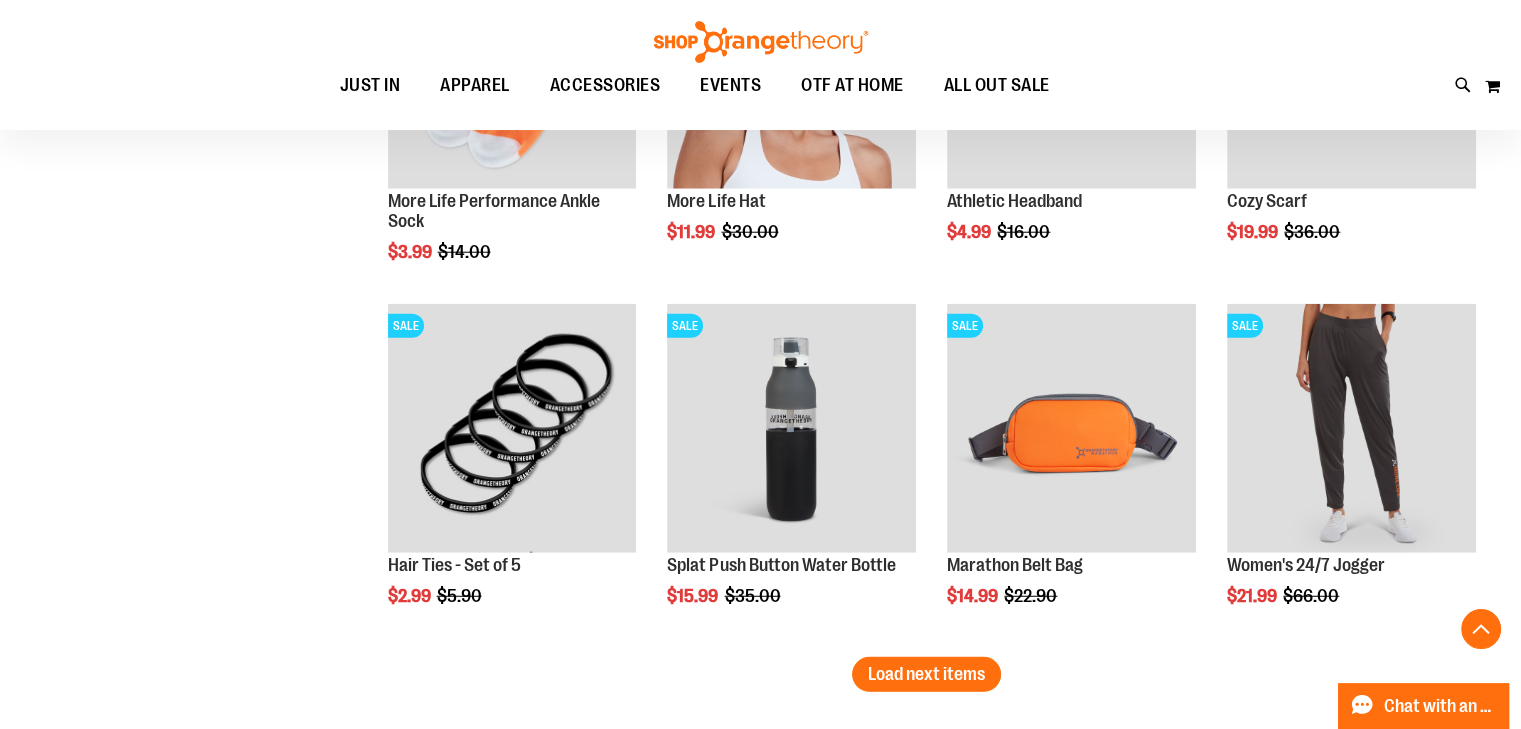 scroll, scrollTop: 5386, scrollLeft: 0, axis: vertical 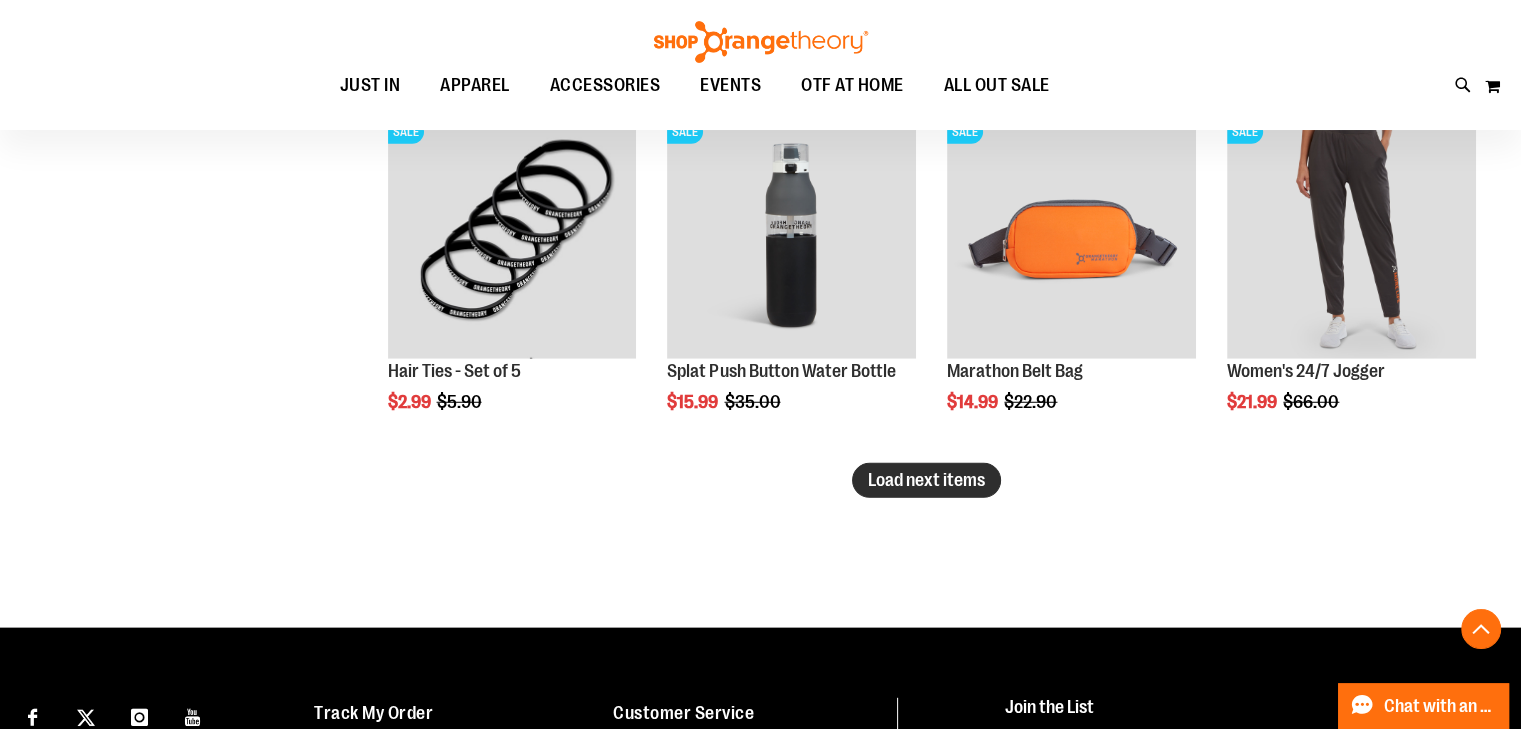 click on "Load next items" at bounding box center (926, 480) 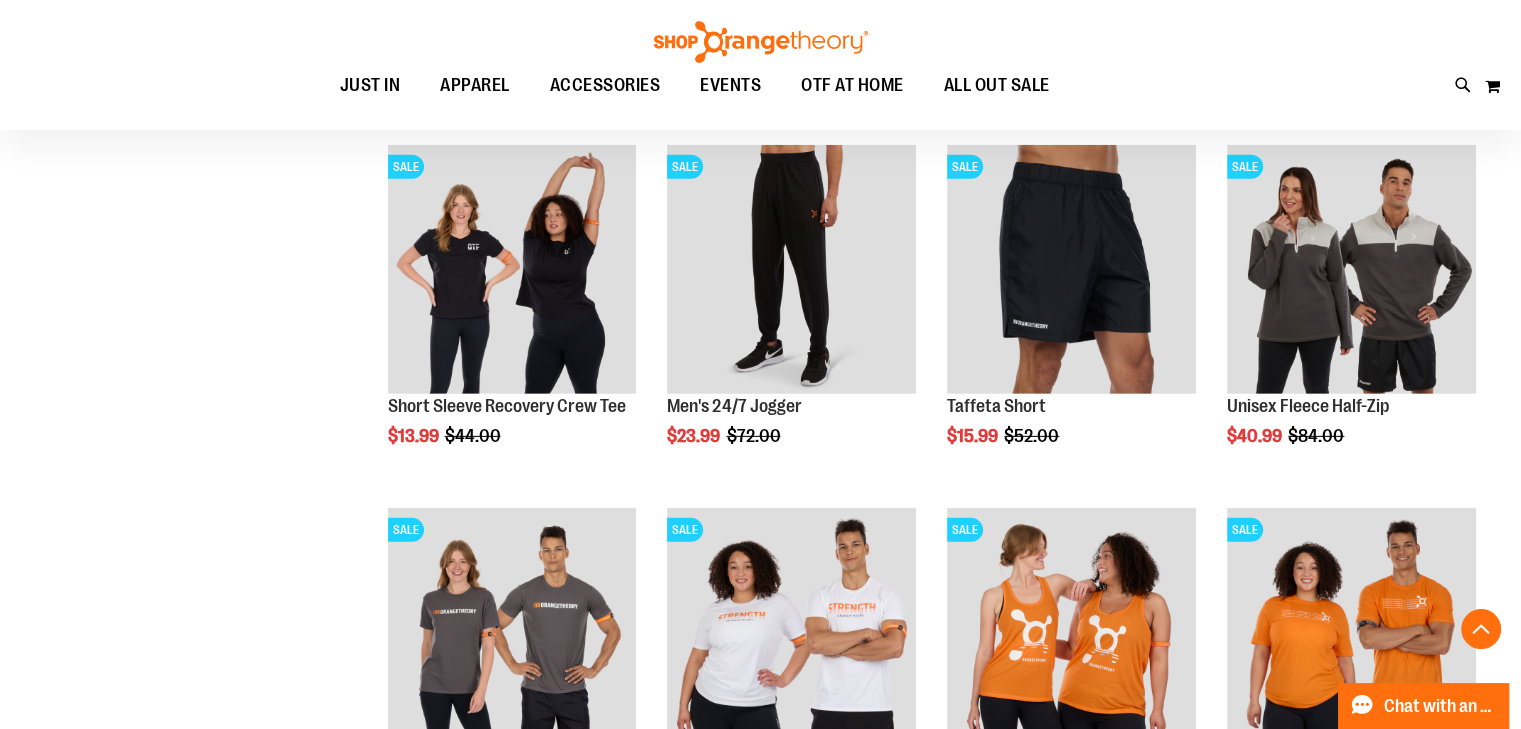 scroll, scrollTop: 6086, scrollLeft: 0, axis: vertical 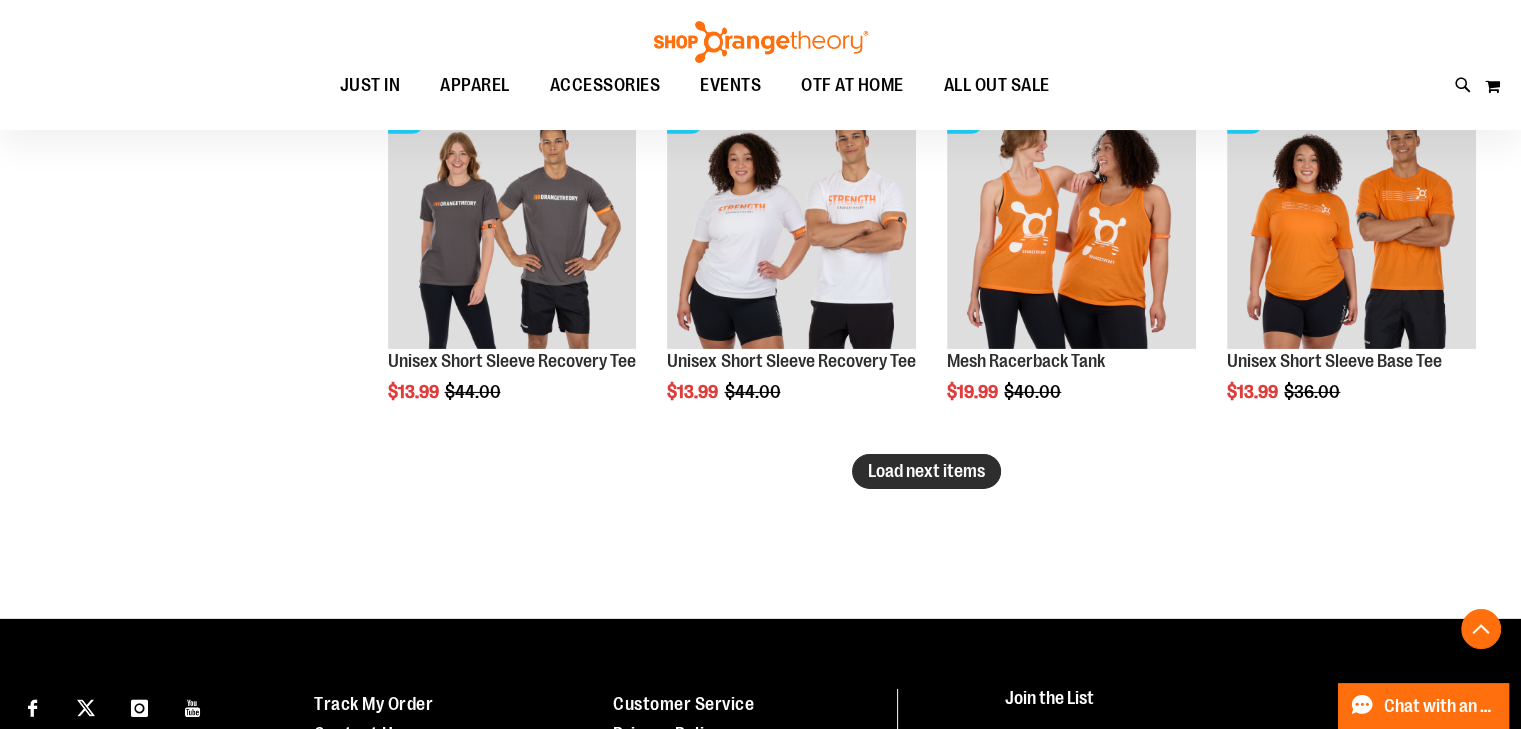 click on "Load next items" at bounding box center [926, 471] 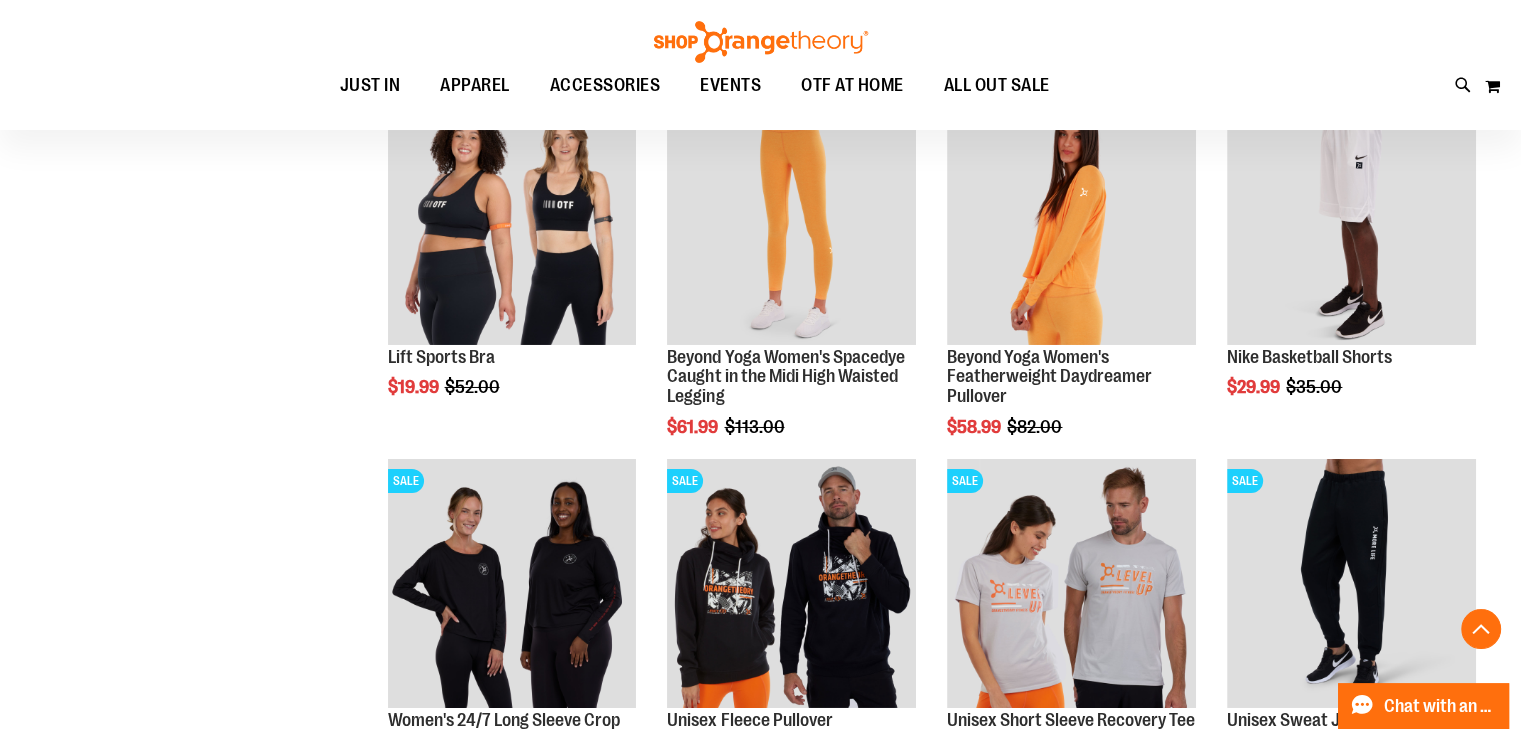 scroll, scrollTop: 6786, scrollLeft: 0, axis: vertical 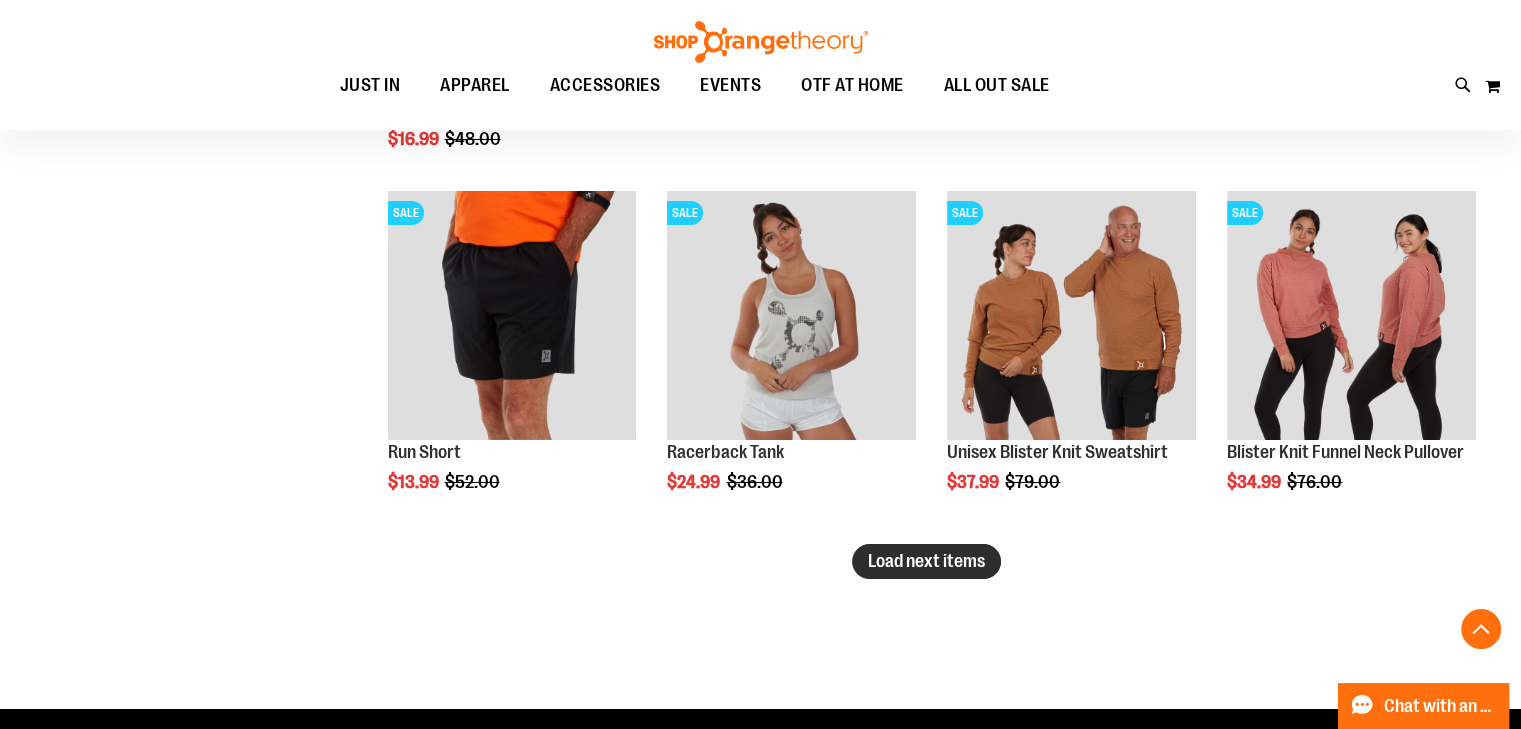click on "Load next items" at bounding box center [926, 561] 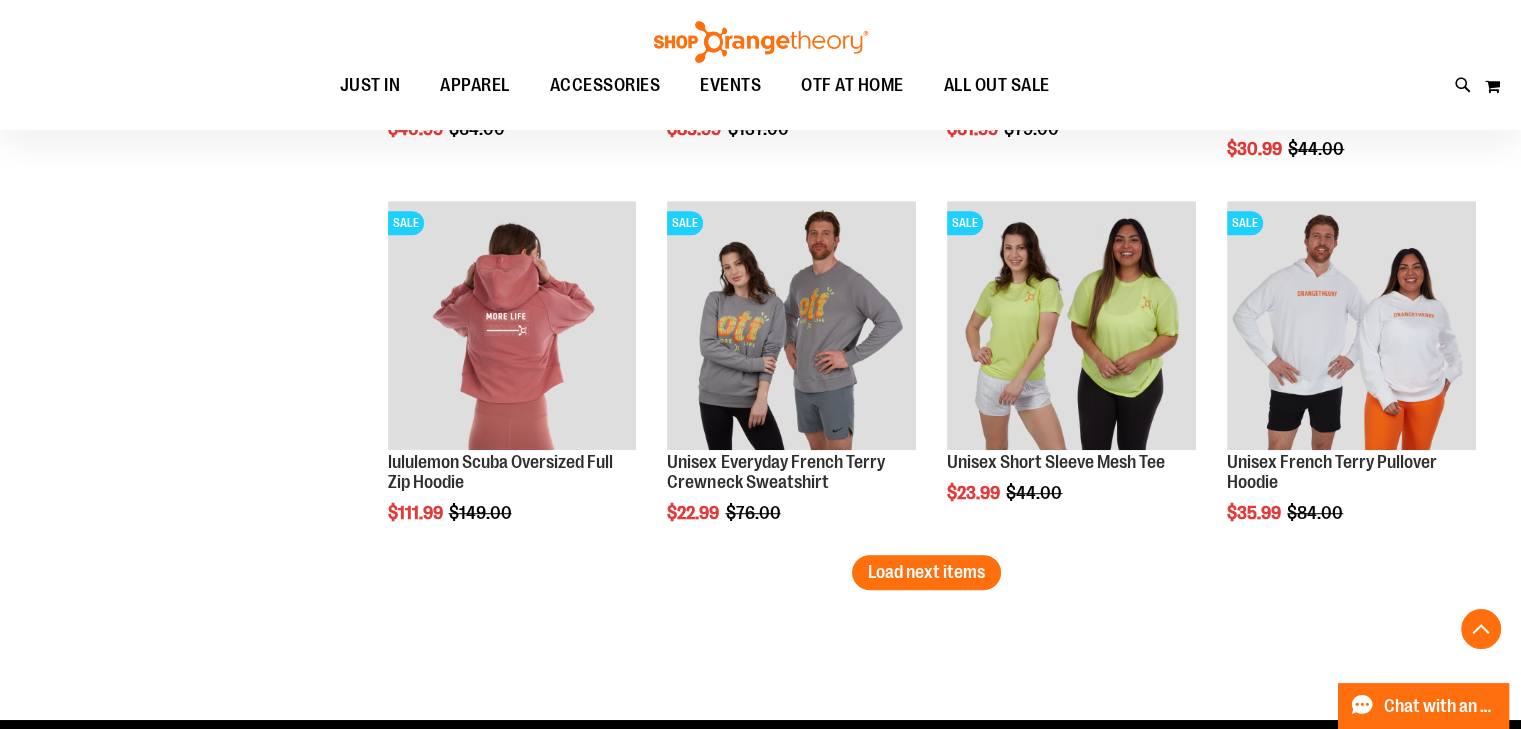 scroll, scrollTop: 8586, scrollLeft: 0, axis: vertical 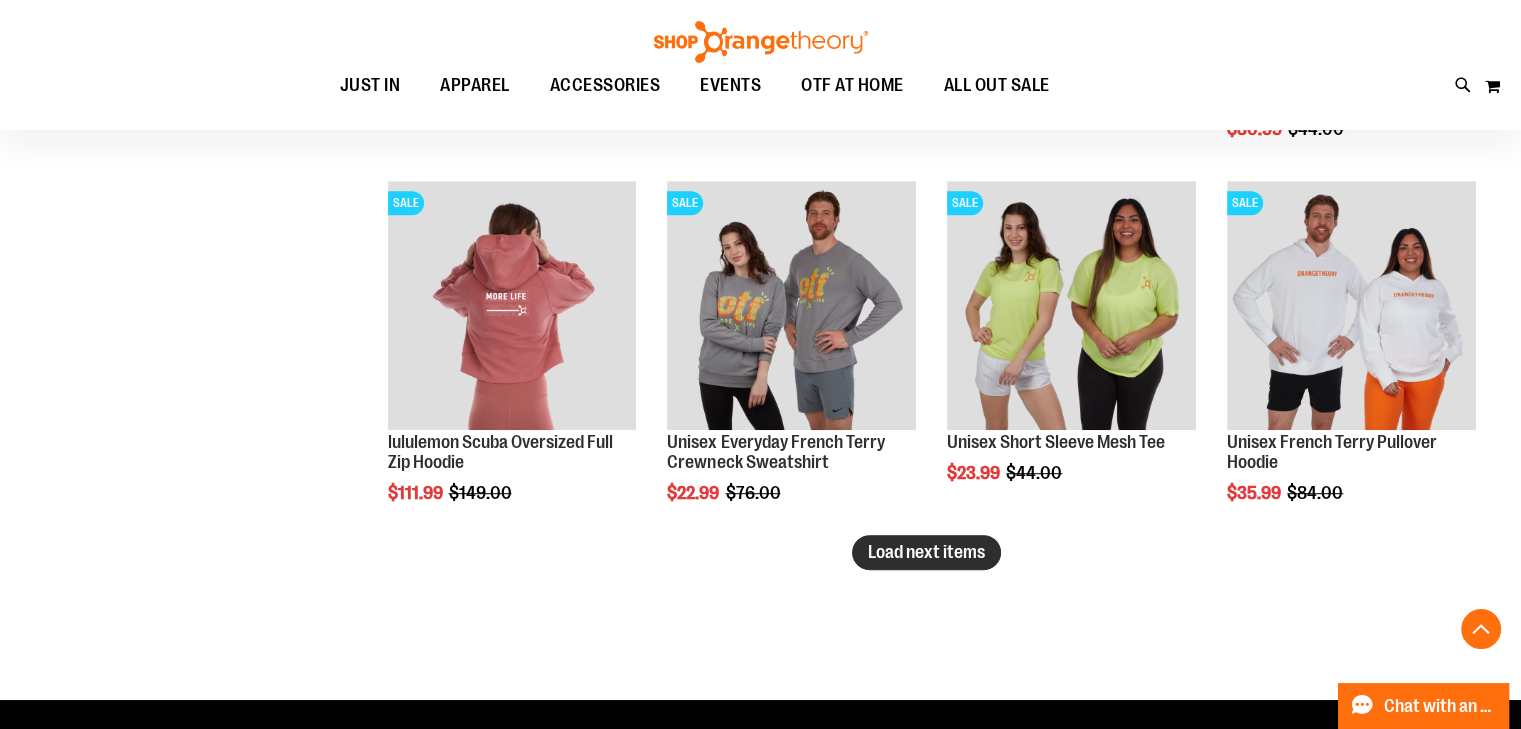 click on "Load next items" at bounding box center [926, 552] 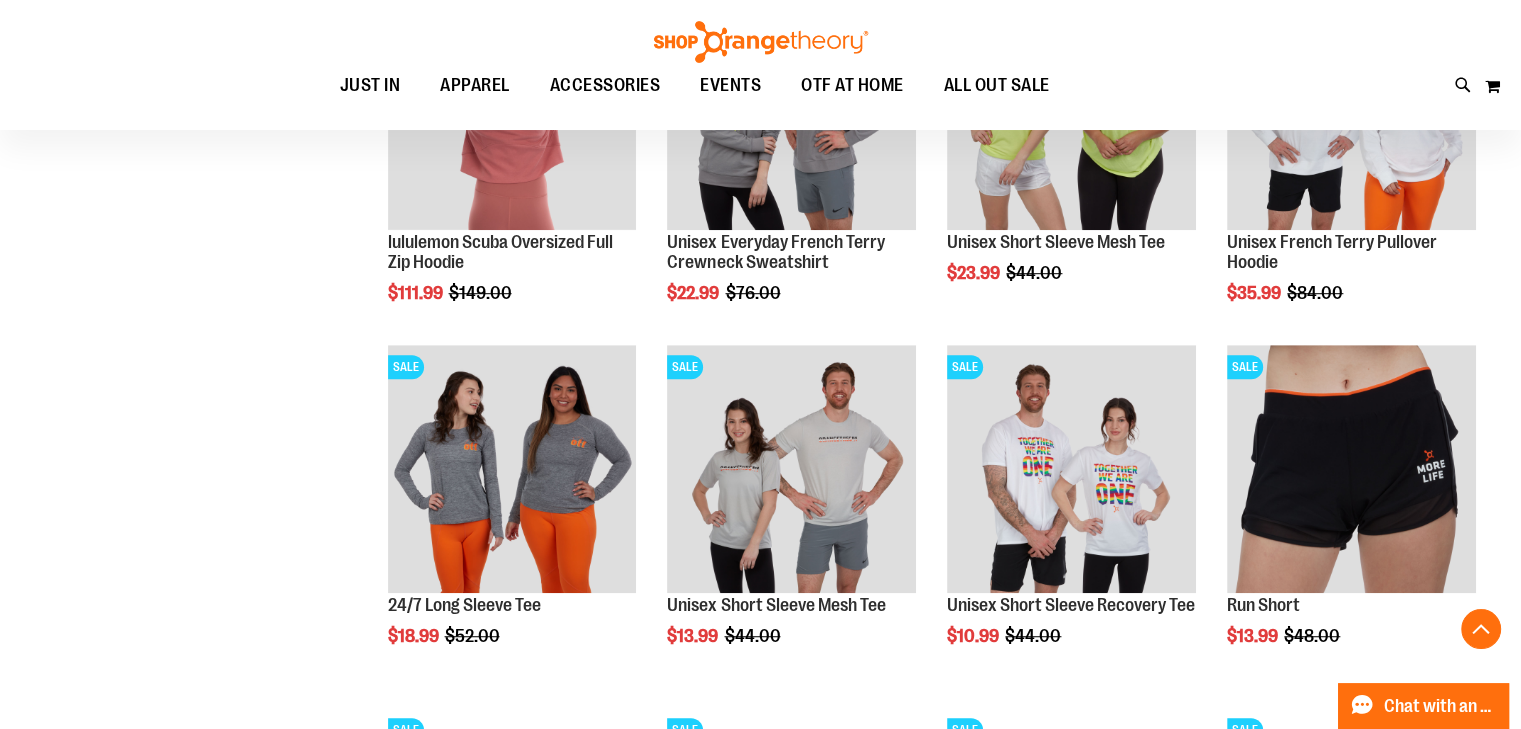 scroll, scrollTop: 8886, scrollLeft: 0, axis: vertical 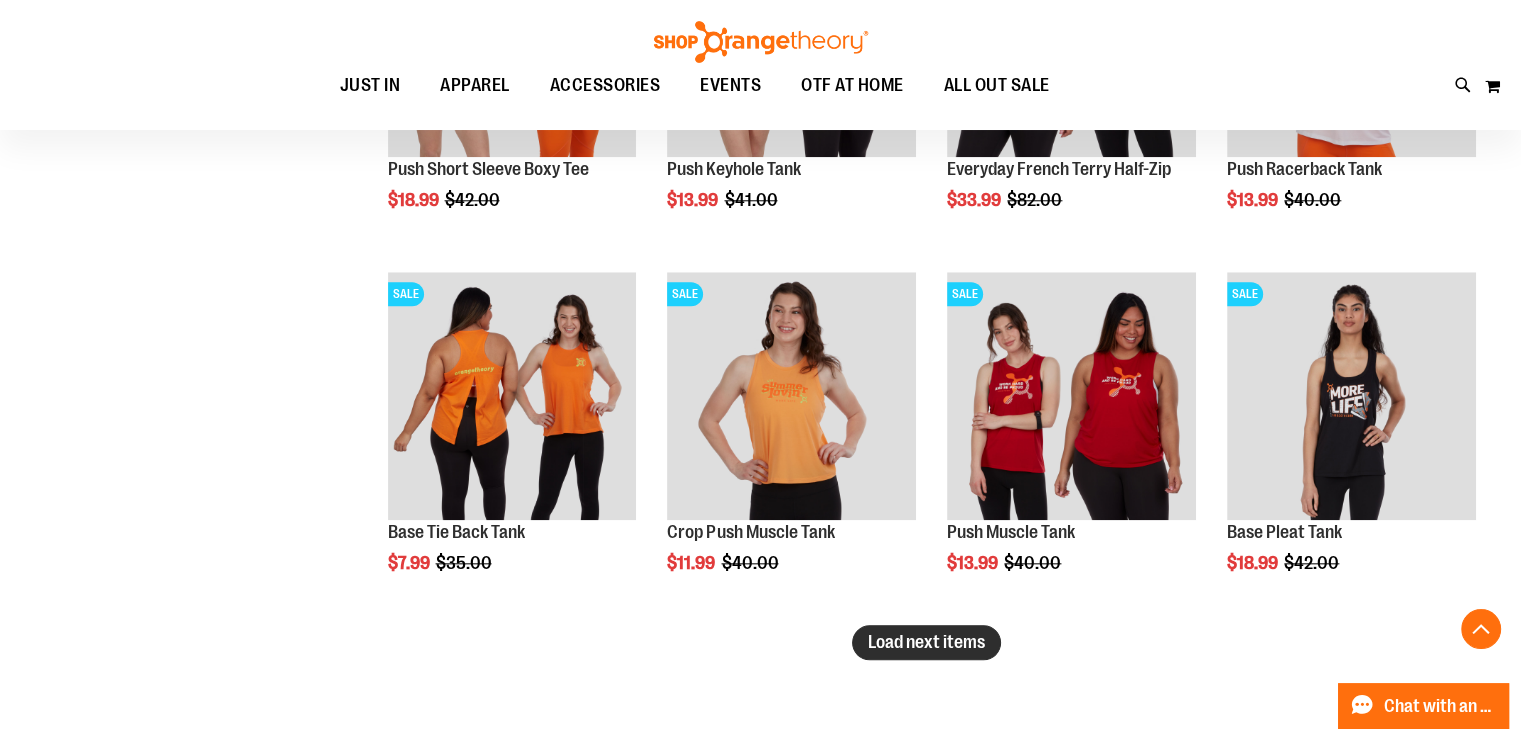 click on "Load next items" at bounding box center (926, 642) 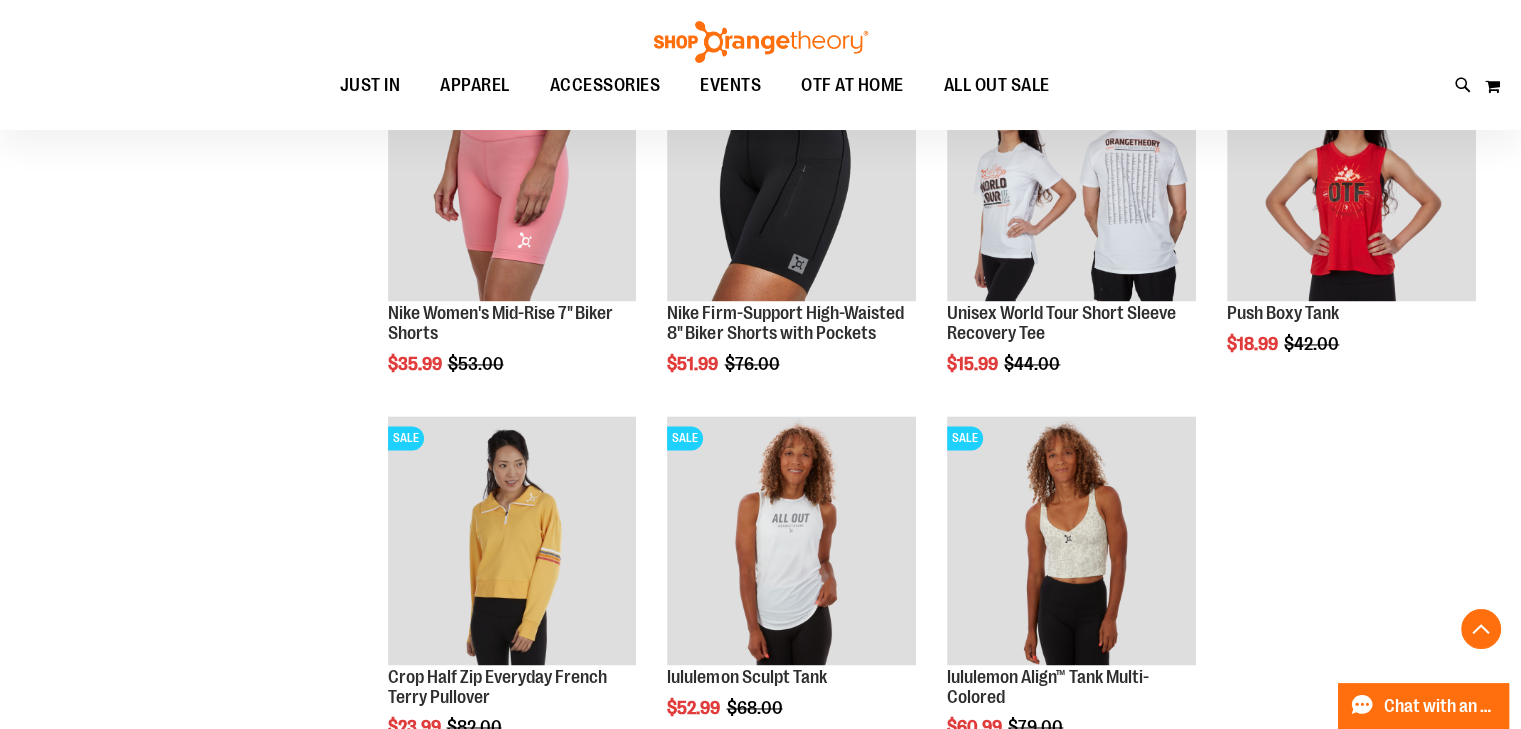 scroll, scrollTop: 10686, scrollLeft: 0, axis: vertical 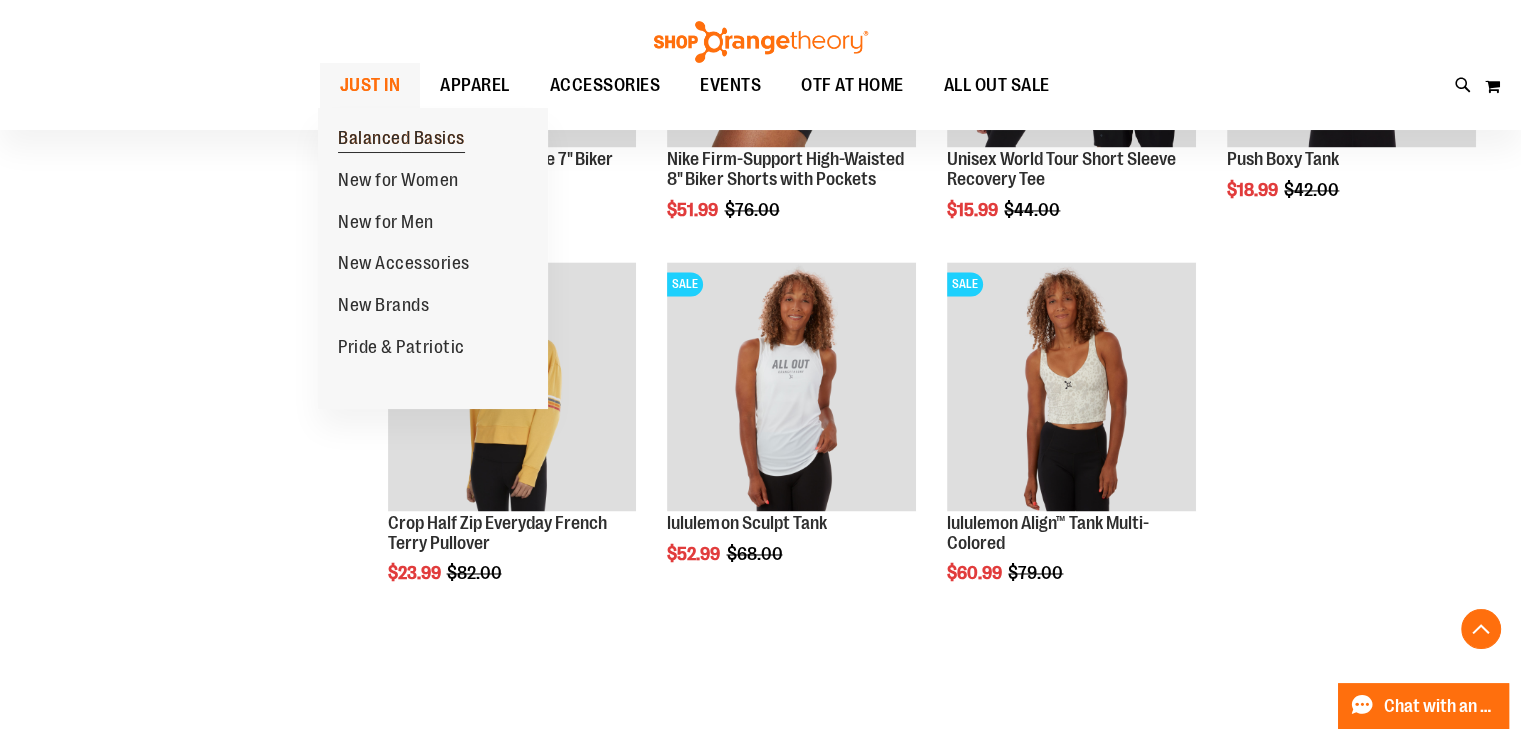 click on "Balanced Basics" at bounding box center (401, 140) 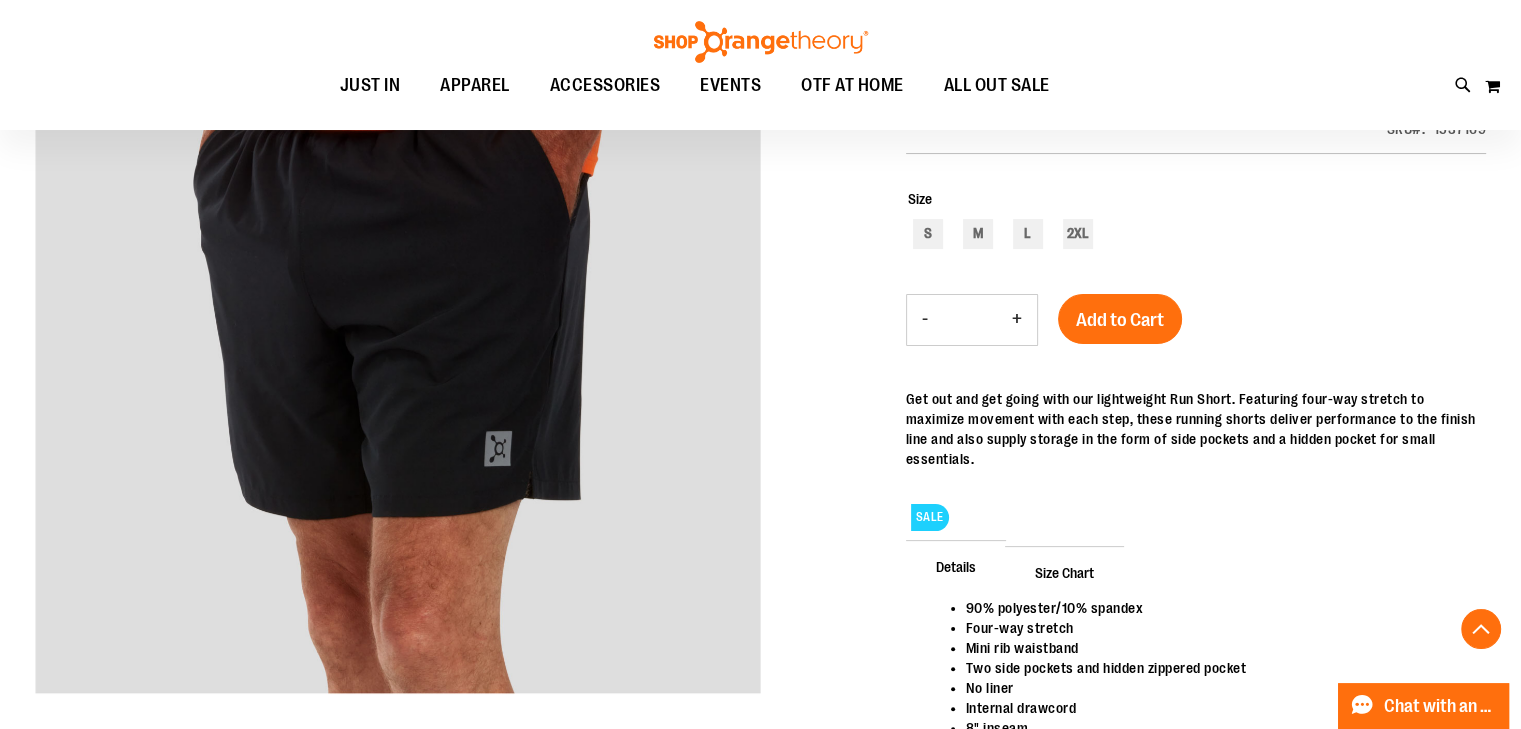 scroll, scrollTop: 201, scrollLeft: 0, axis: vertical 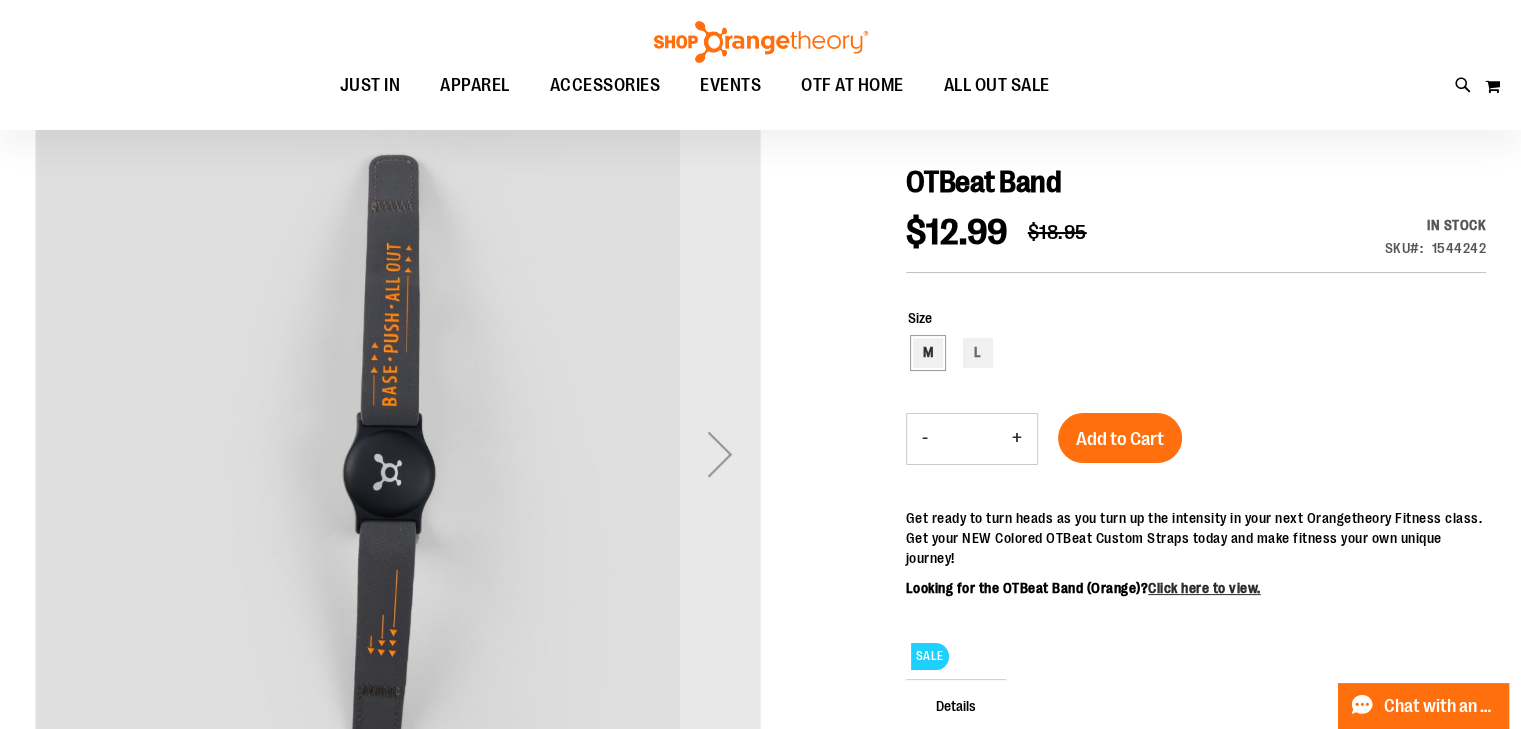 type on "**********" 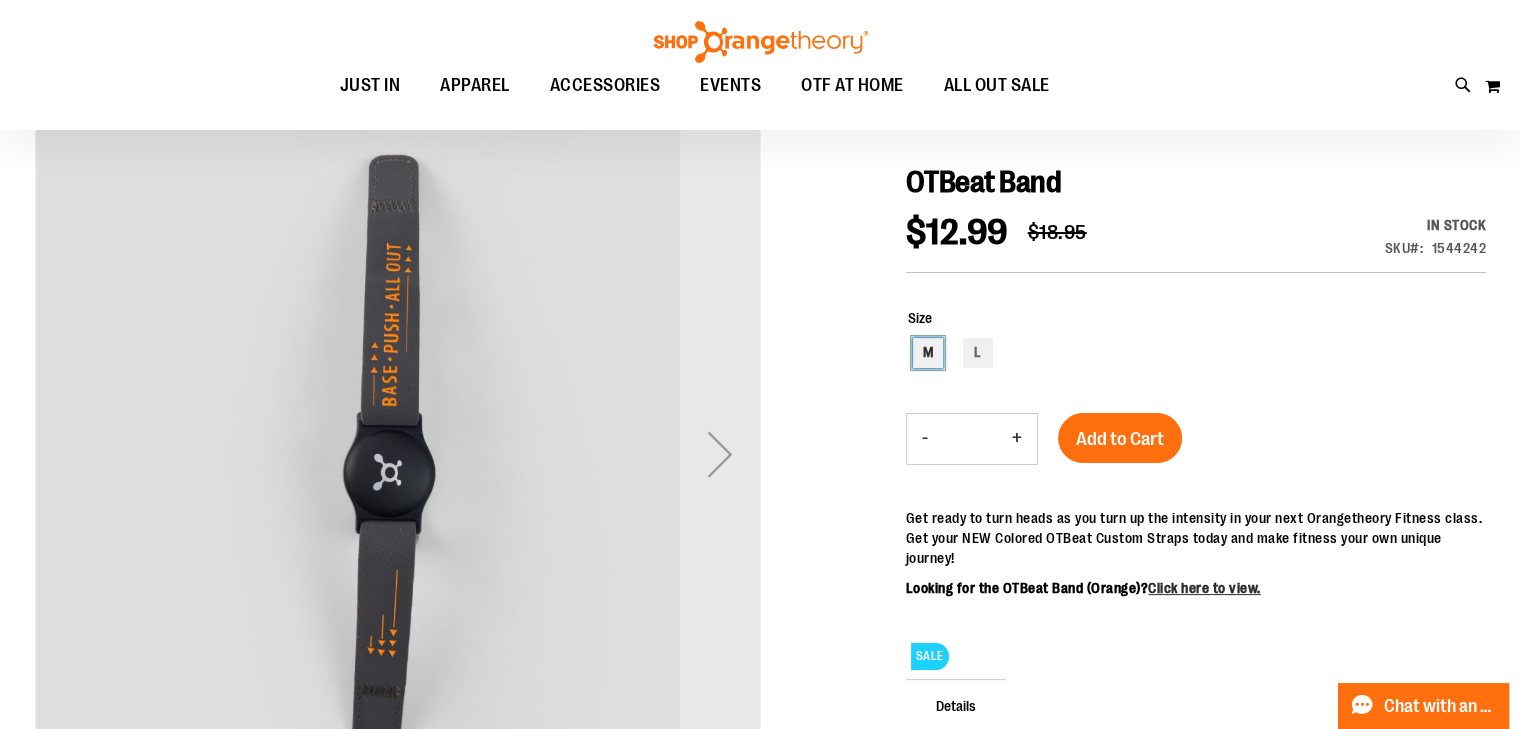 click on "M" at bounding box center (928, 353) 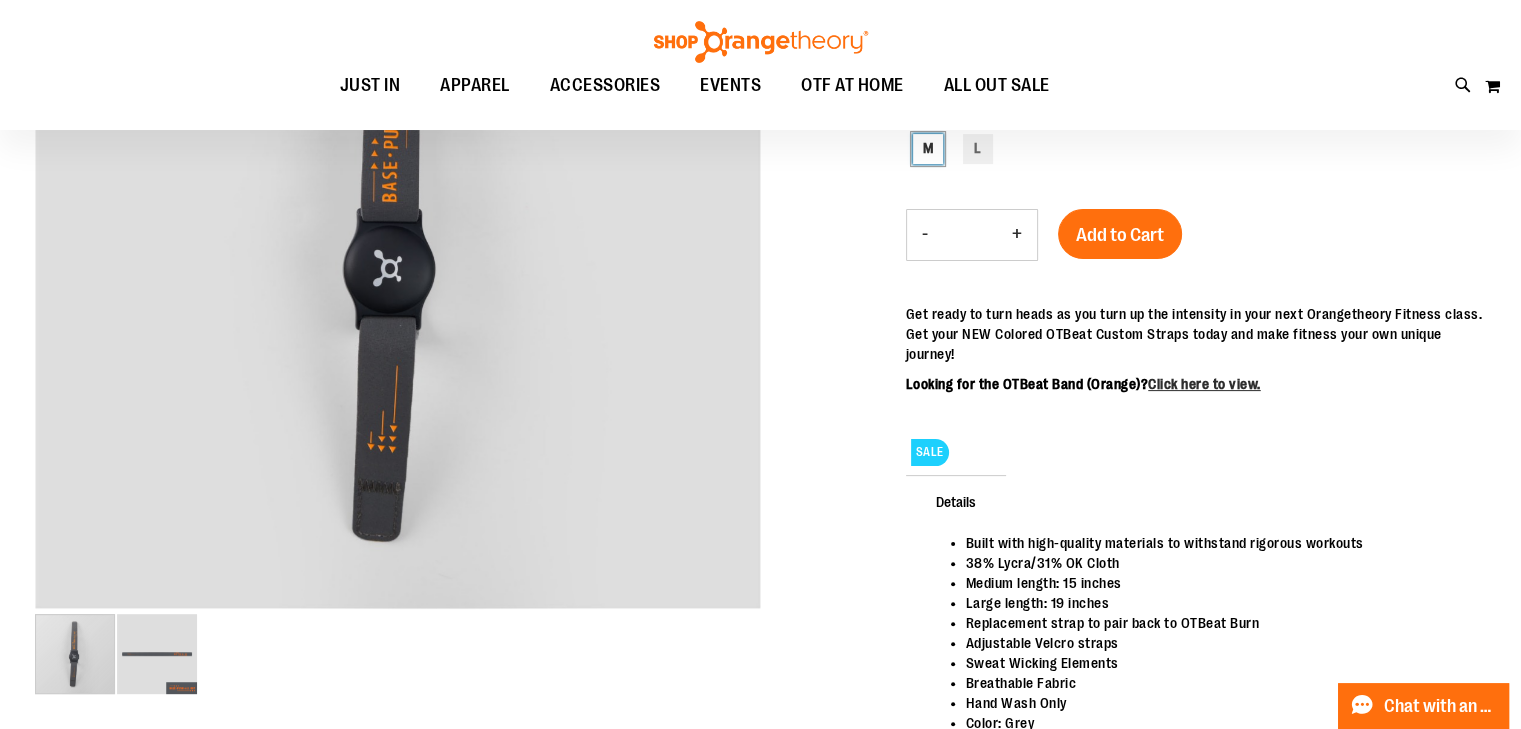 scroll, scrollTop: 199, scrollLeft: 0, axis: vertical 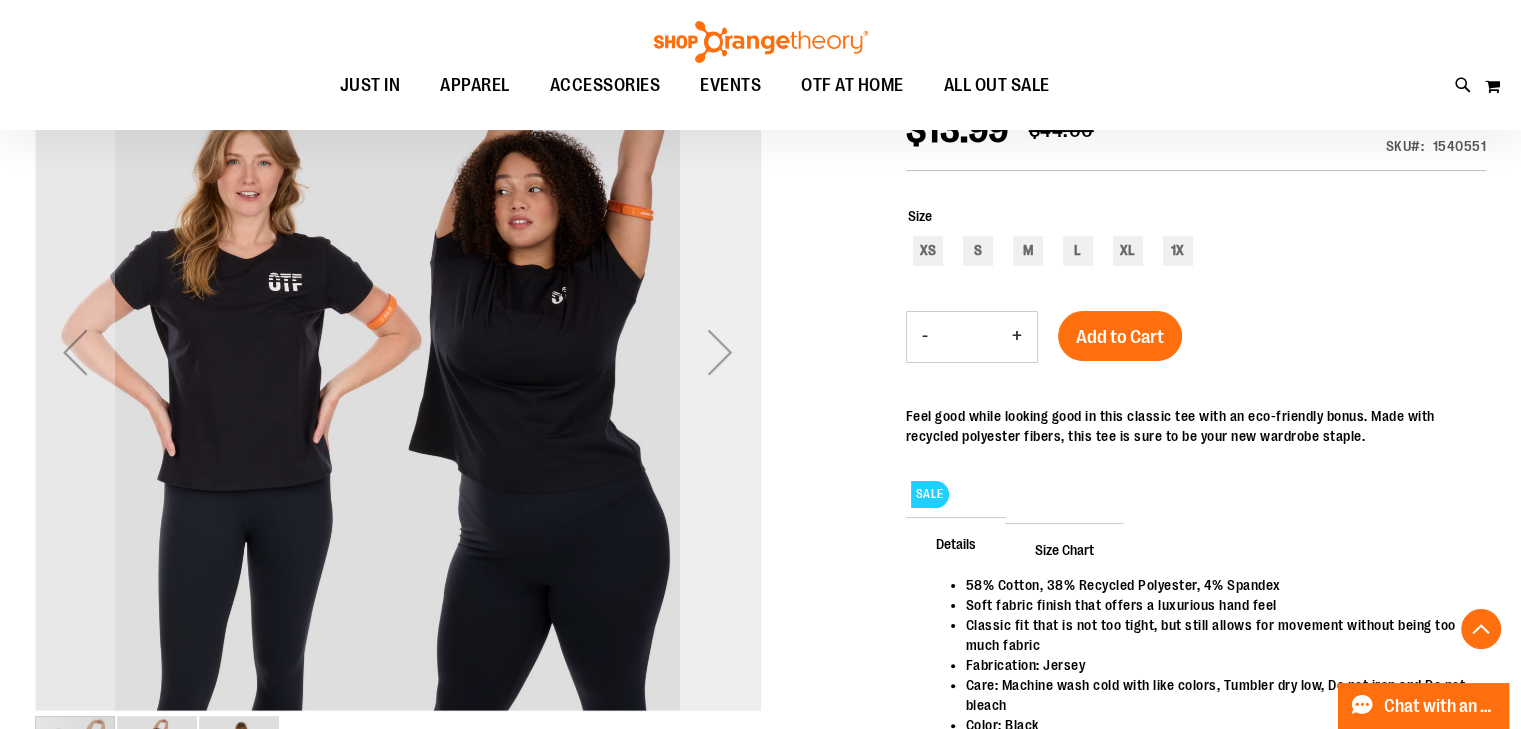 type on "**********" 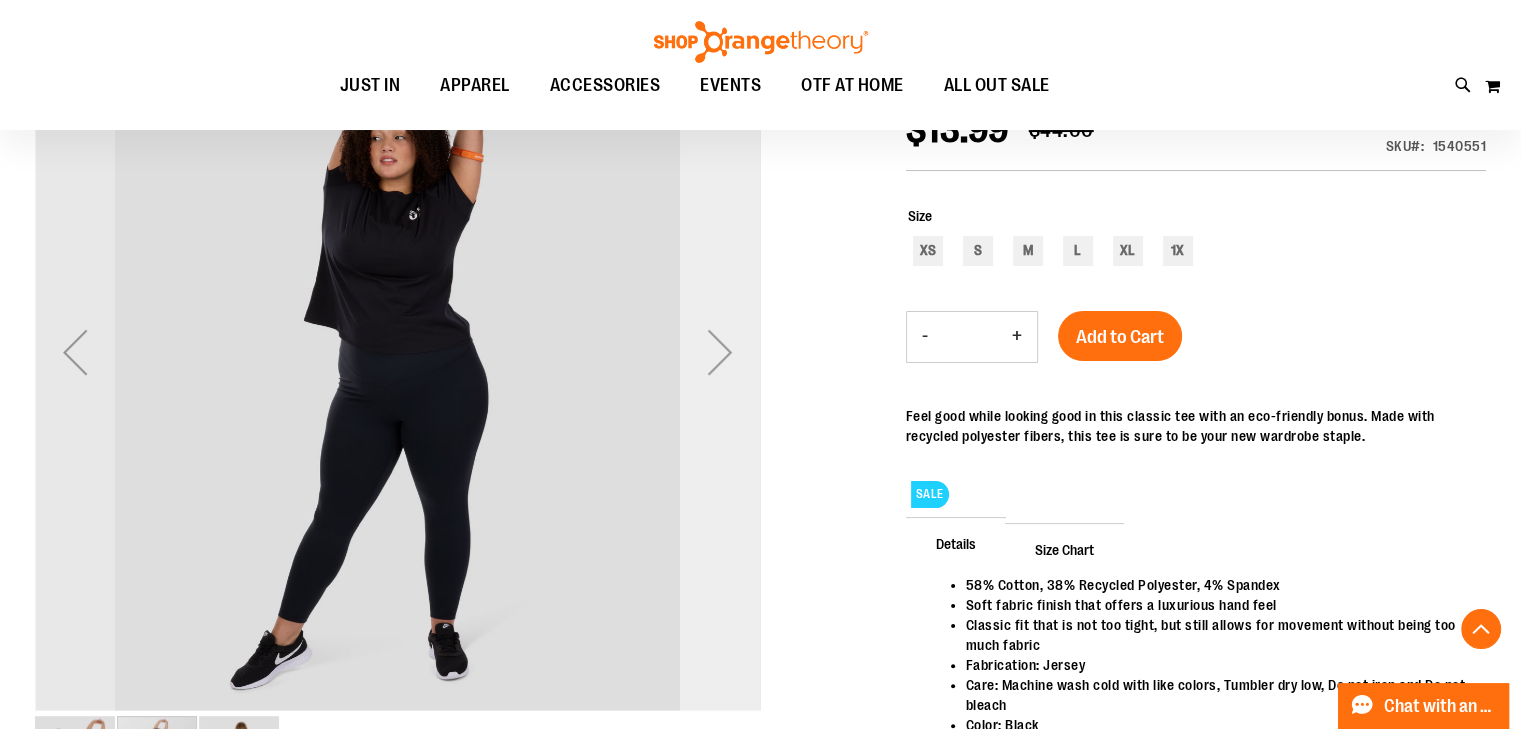 click at bounding box center (720, 352) 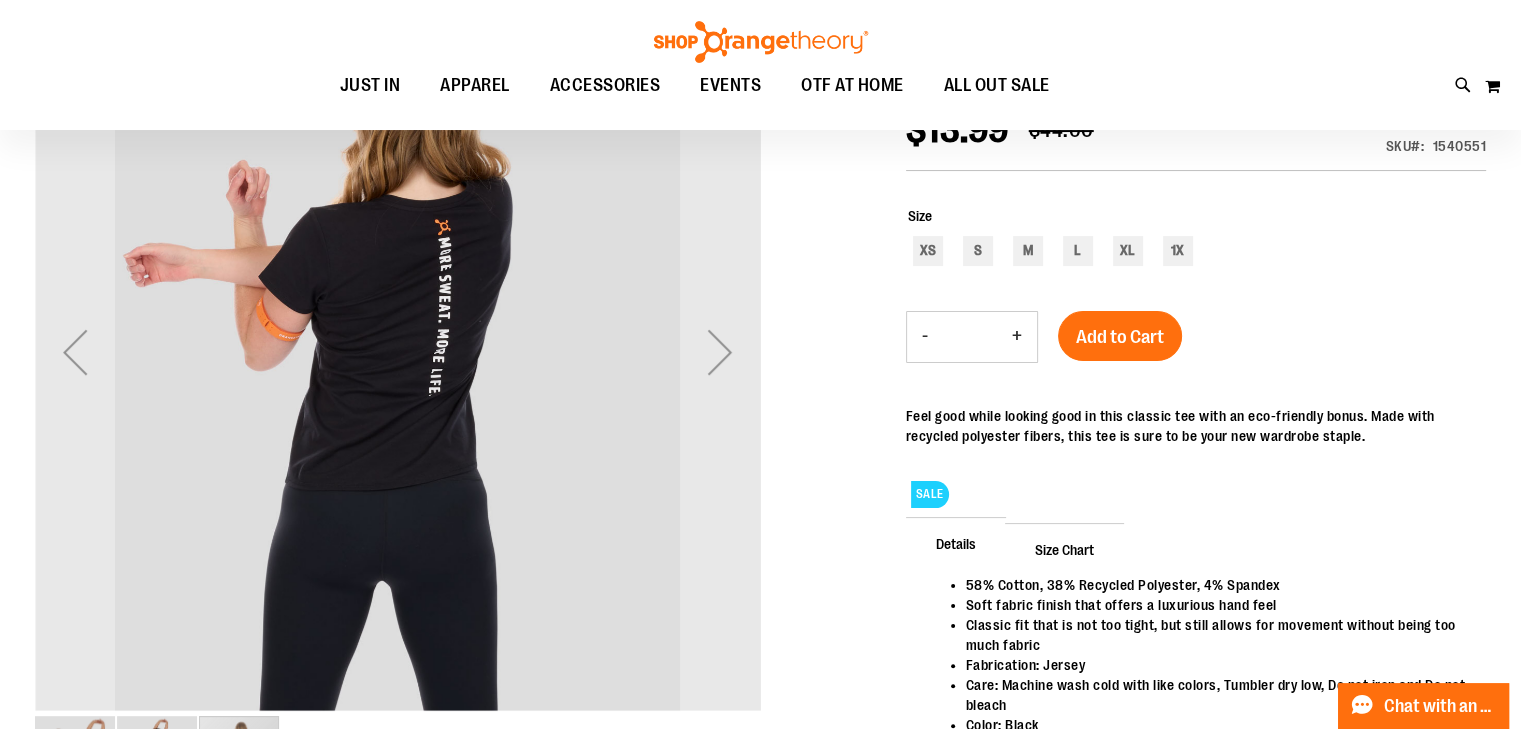 scroll, scrollTop: 201, scrollLeft: 0, axis: vertical 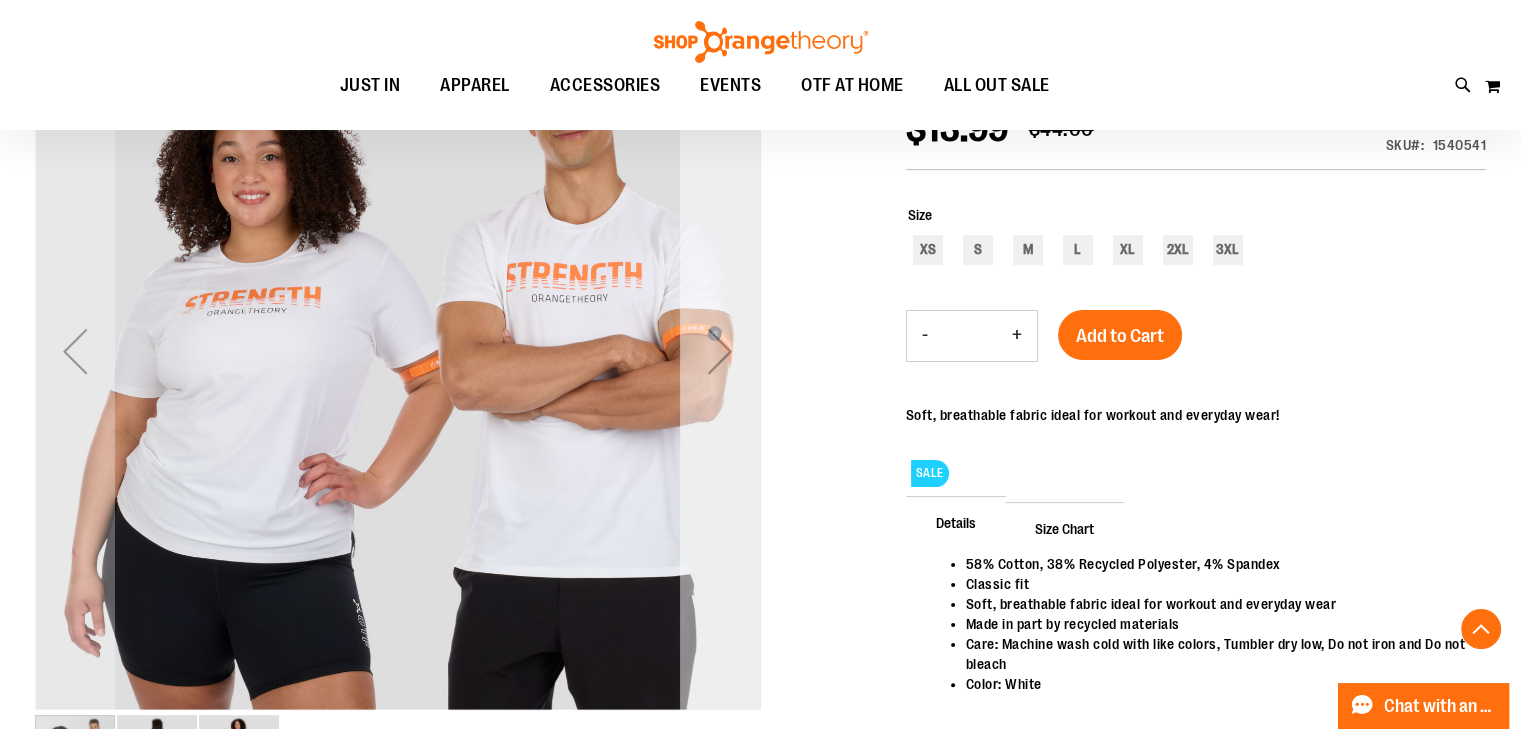 type on "**********" 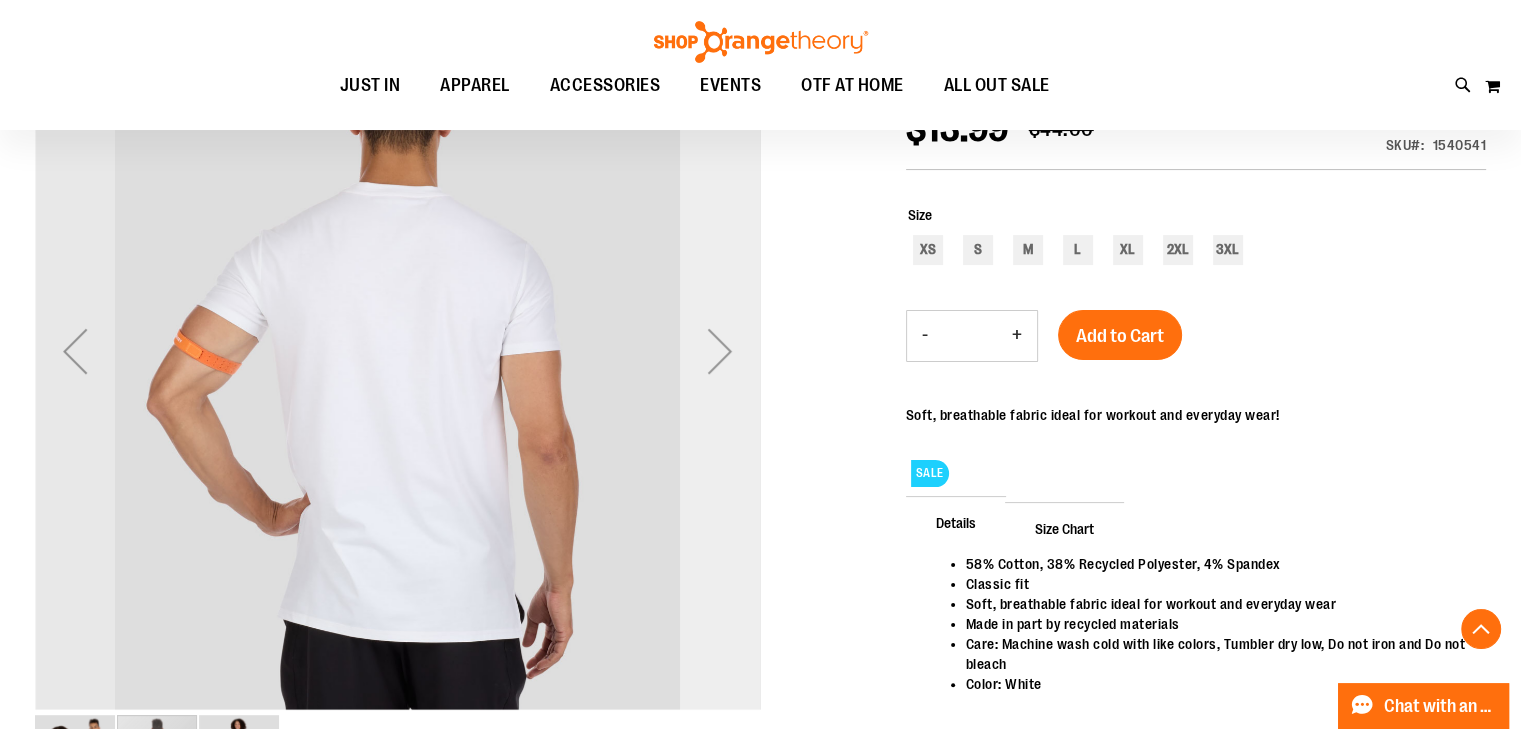 click at bounding box center (720, 351) 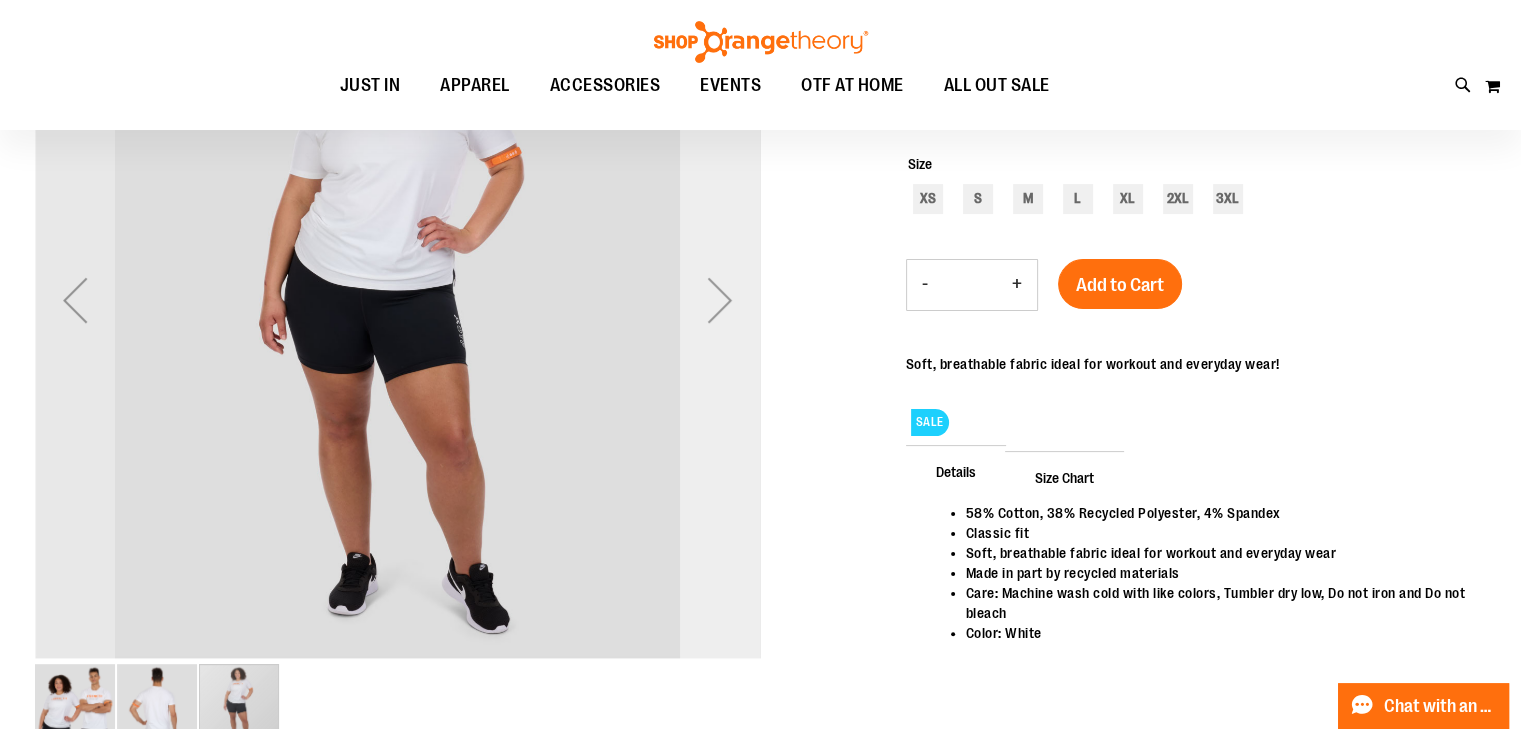 scroll, scrollTop: 502, scrollLeft: 0, axis: vertical 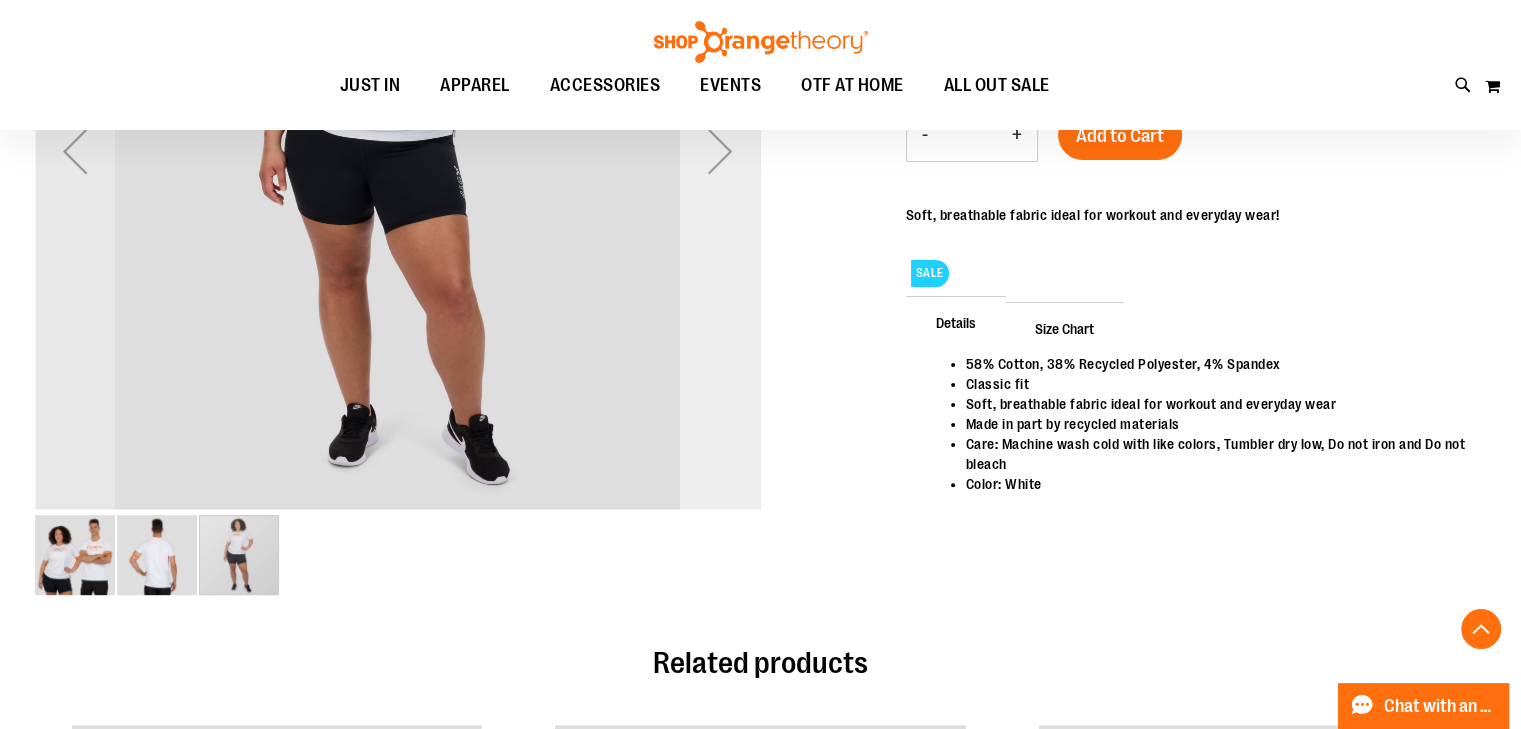 click at bounding box center [720, 150] 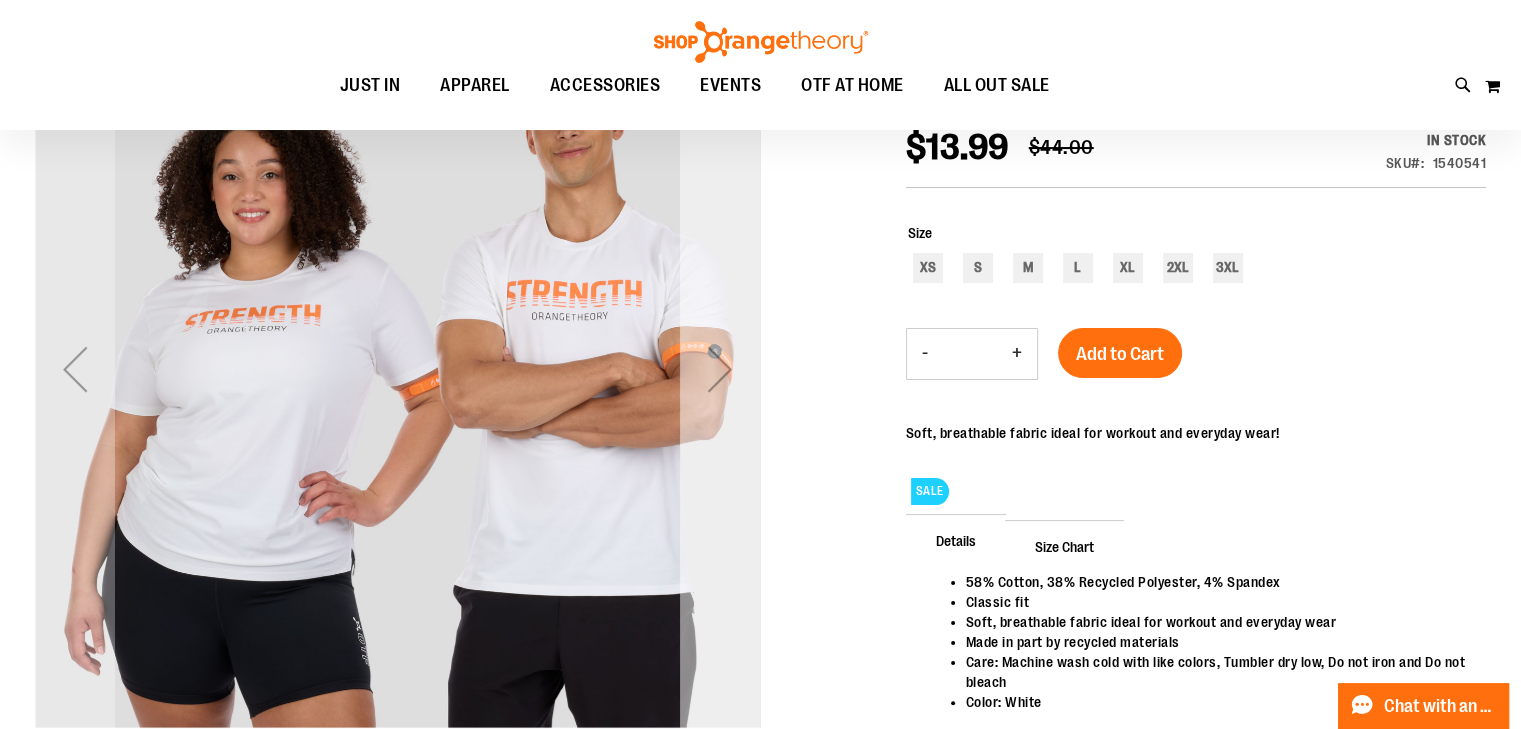 scroll, scrollTop: 202, scrollLeft: 0, axis: vertical 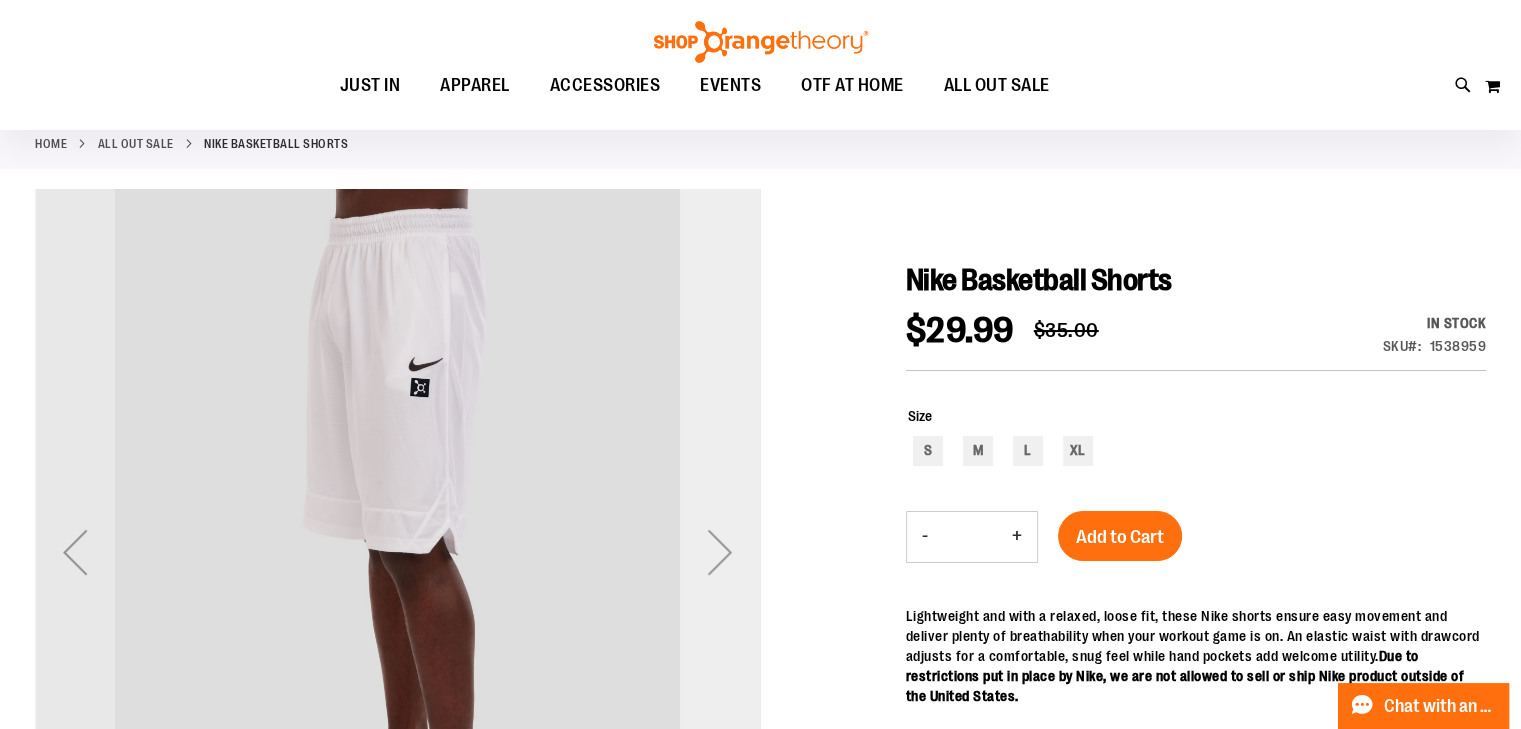 type on "**********" 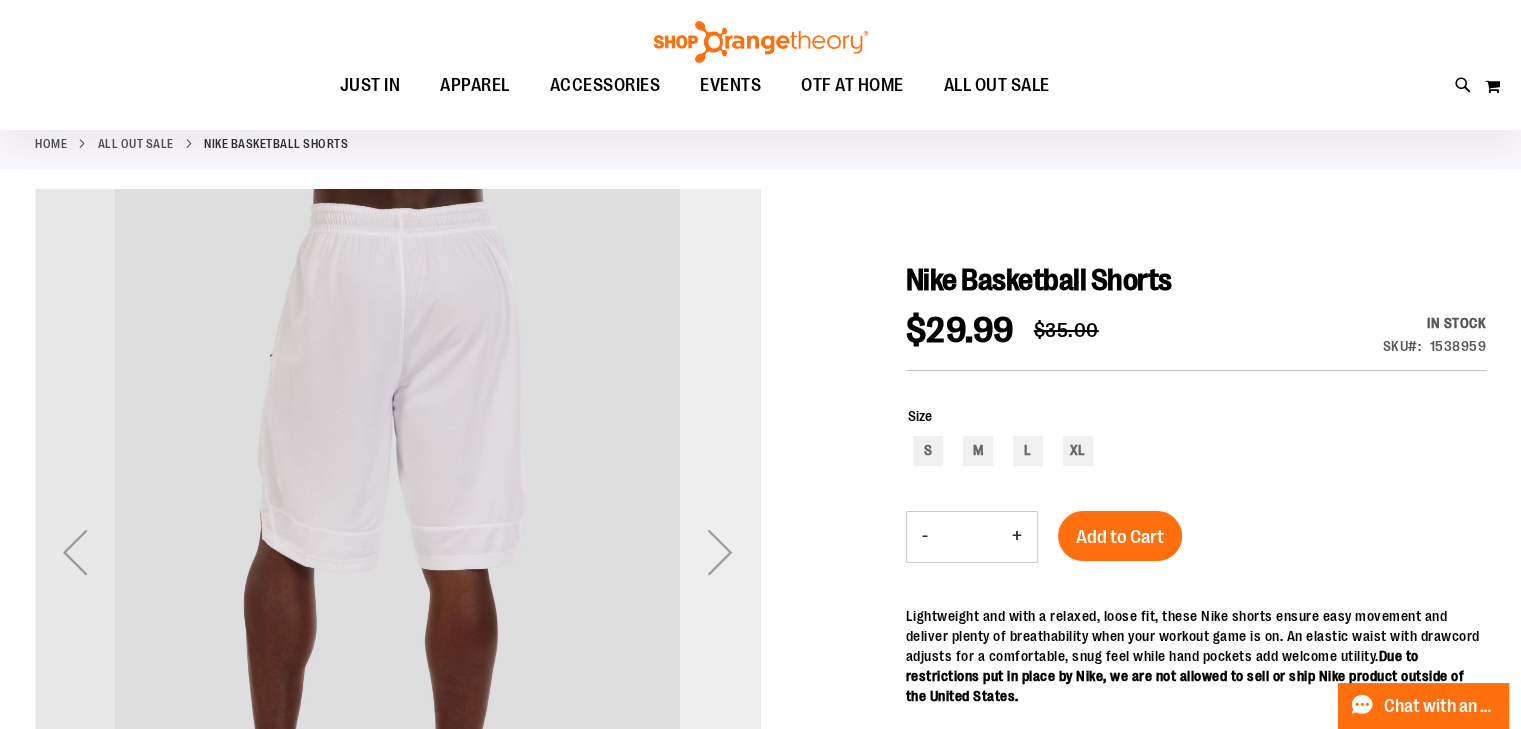 click at bounding box center (720, 551) 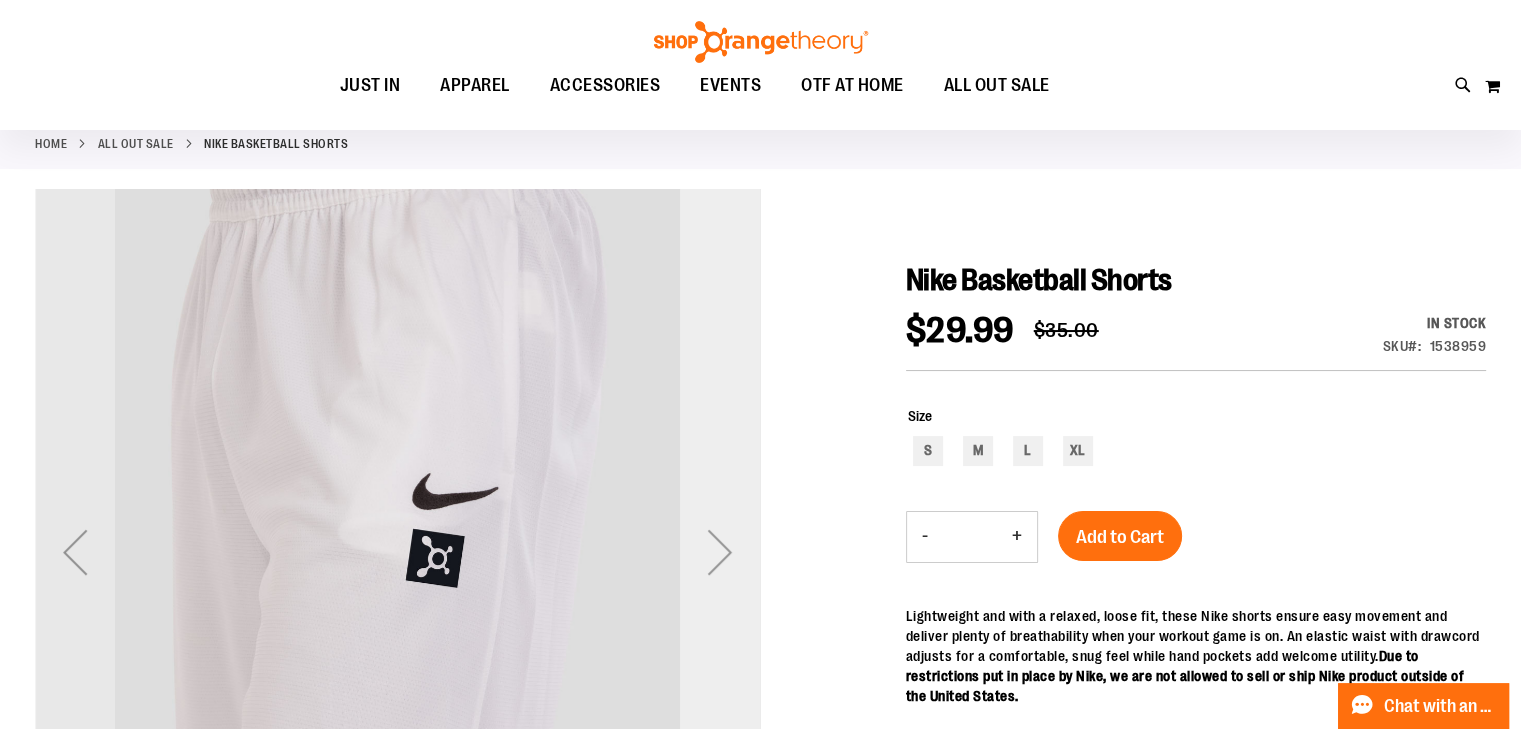 click at bounding box center (720, 551) 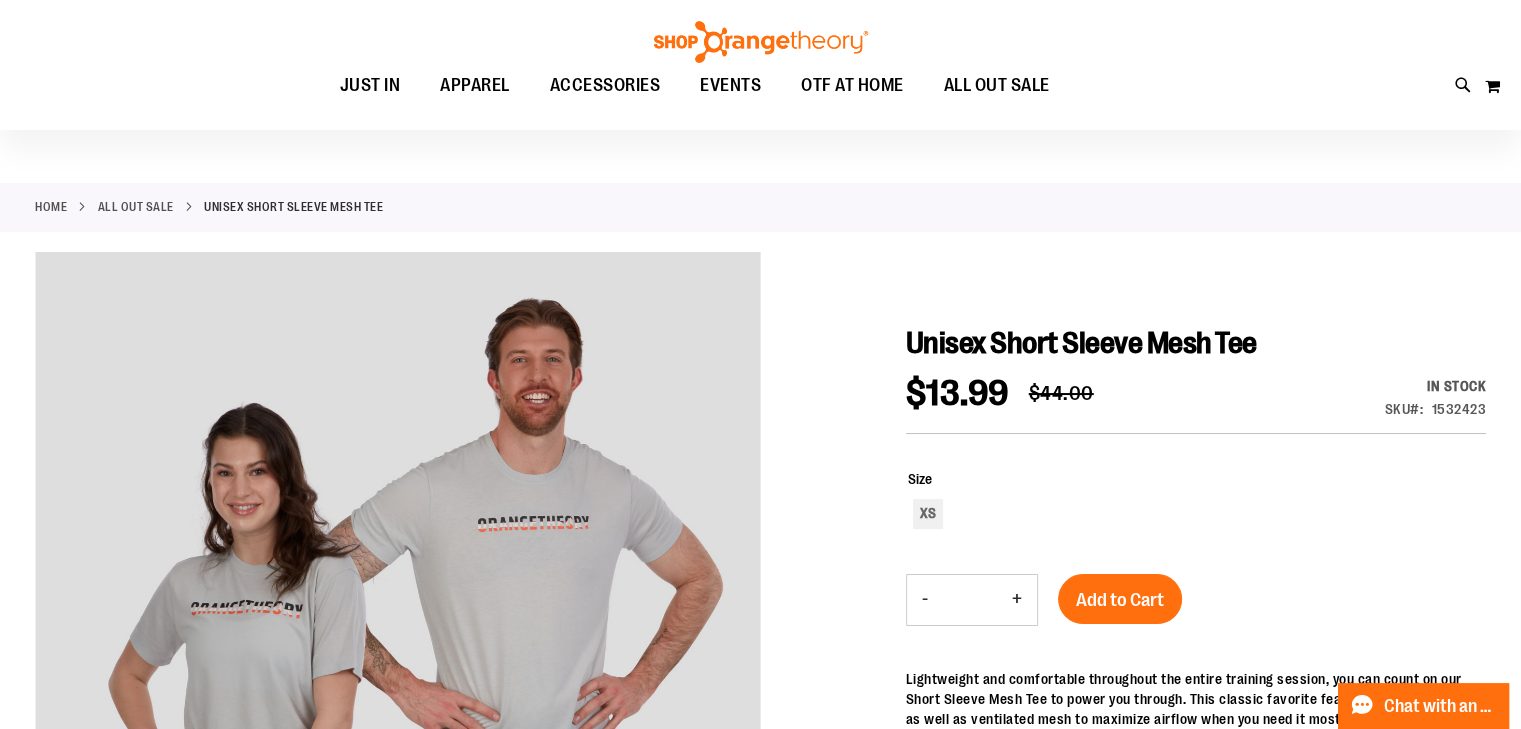 scroll, scrollTop: 199, scrollLeft: 0, axis: vertical 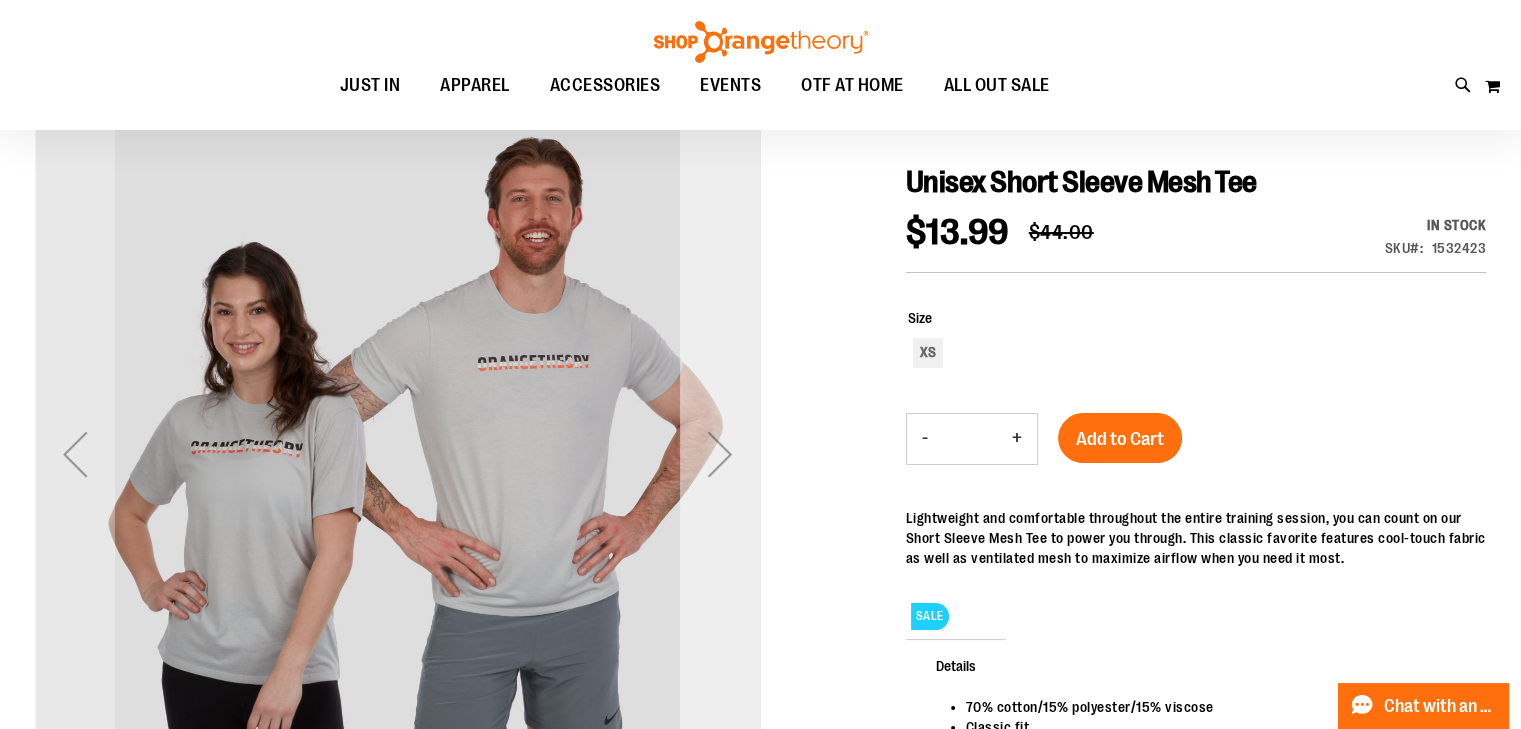 type on "**********" 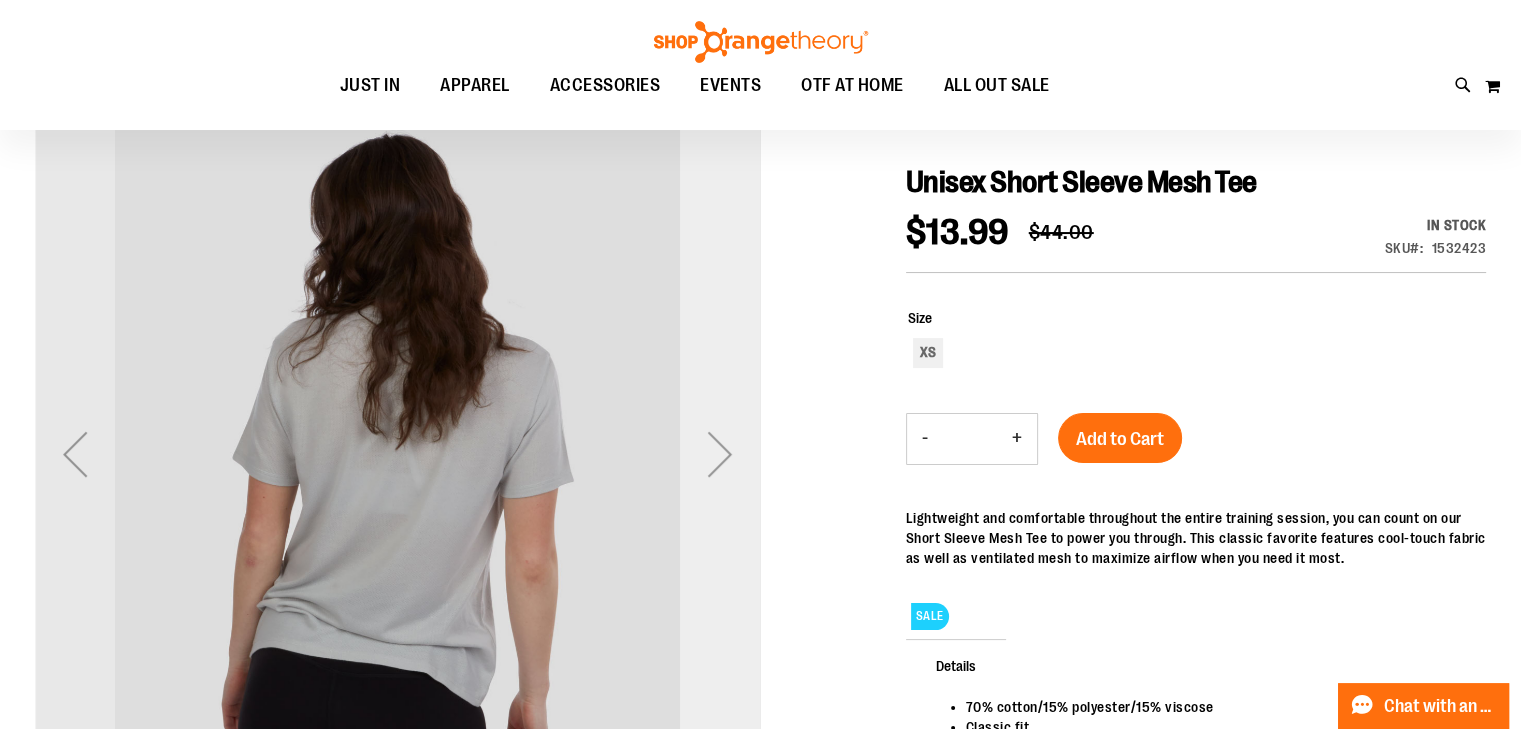 click at bounding box center [720, 454] 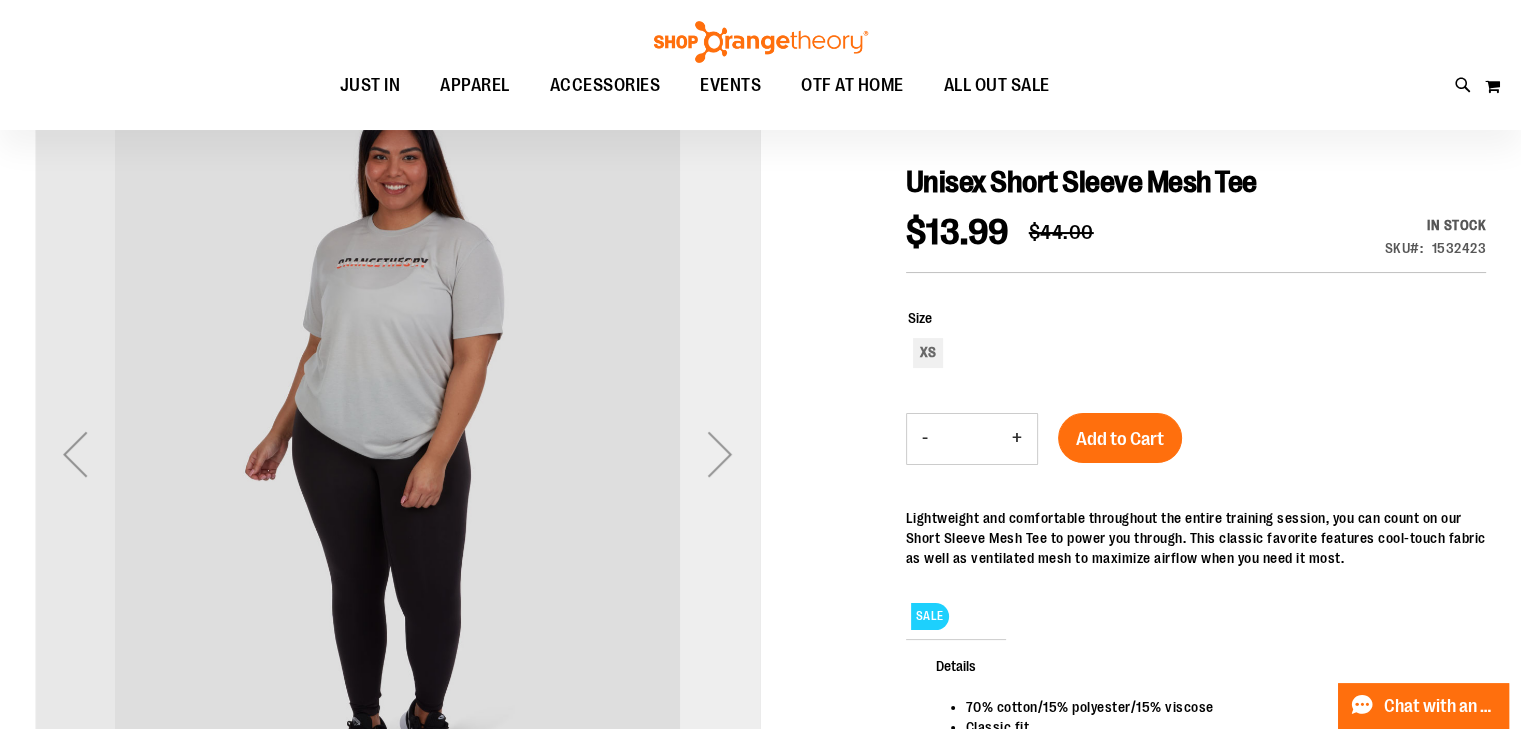 click at bounding box center [720, 454] 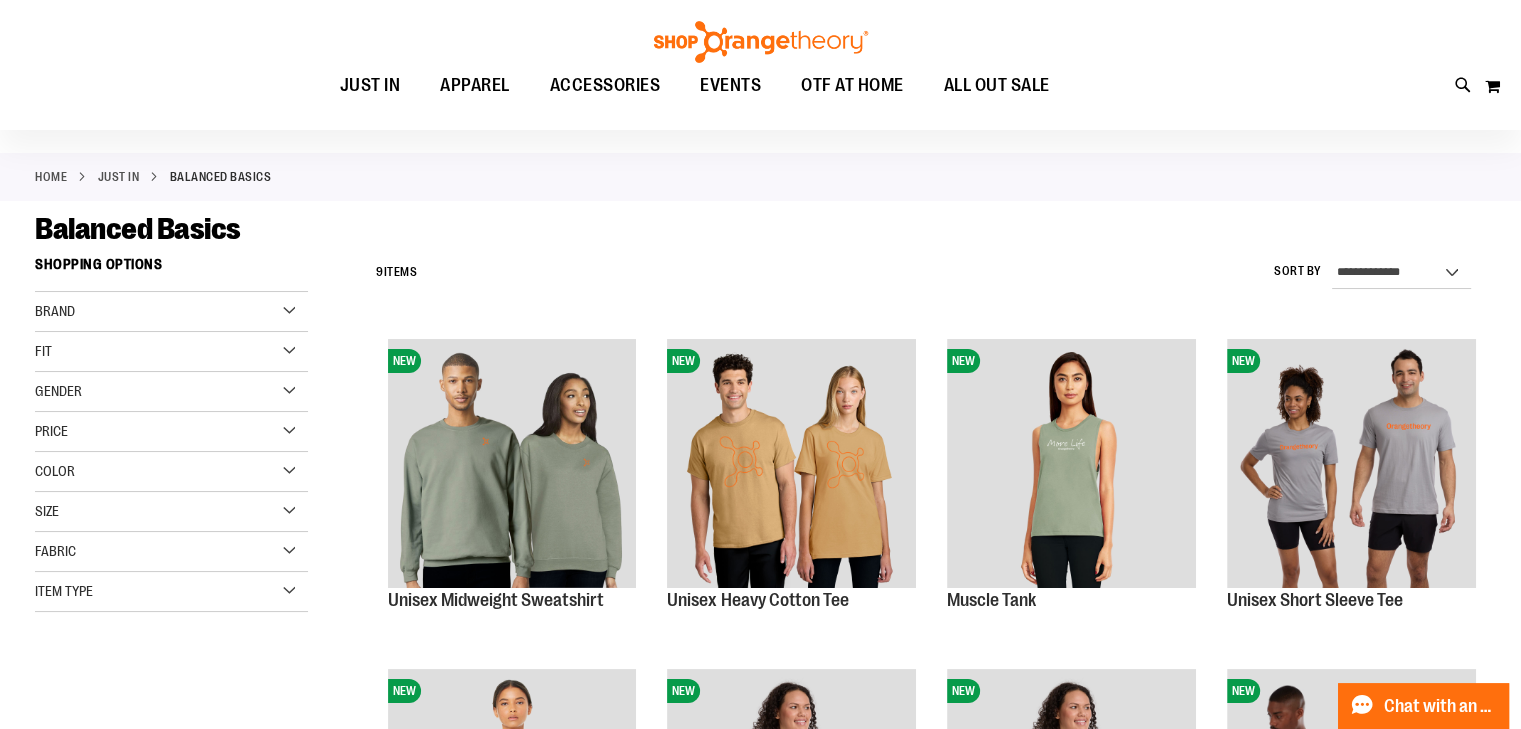scroll, scrollTop: 99, scrollLeft: 0, axis: vertical 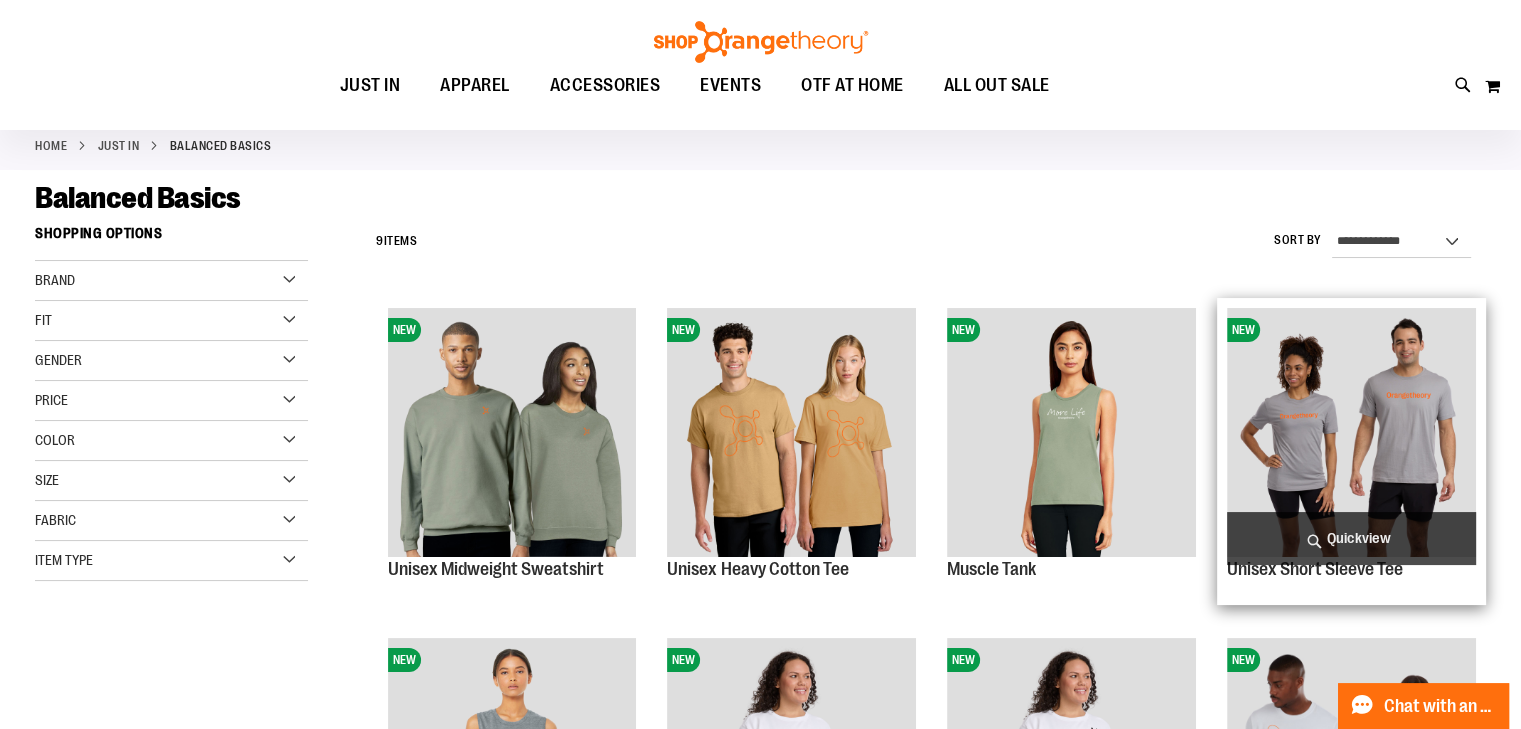 type on "**********" 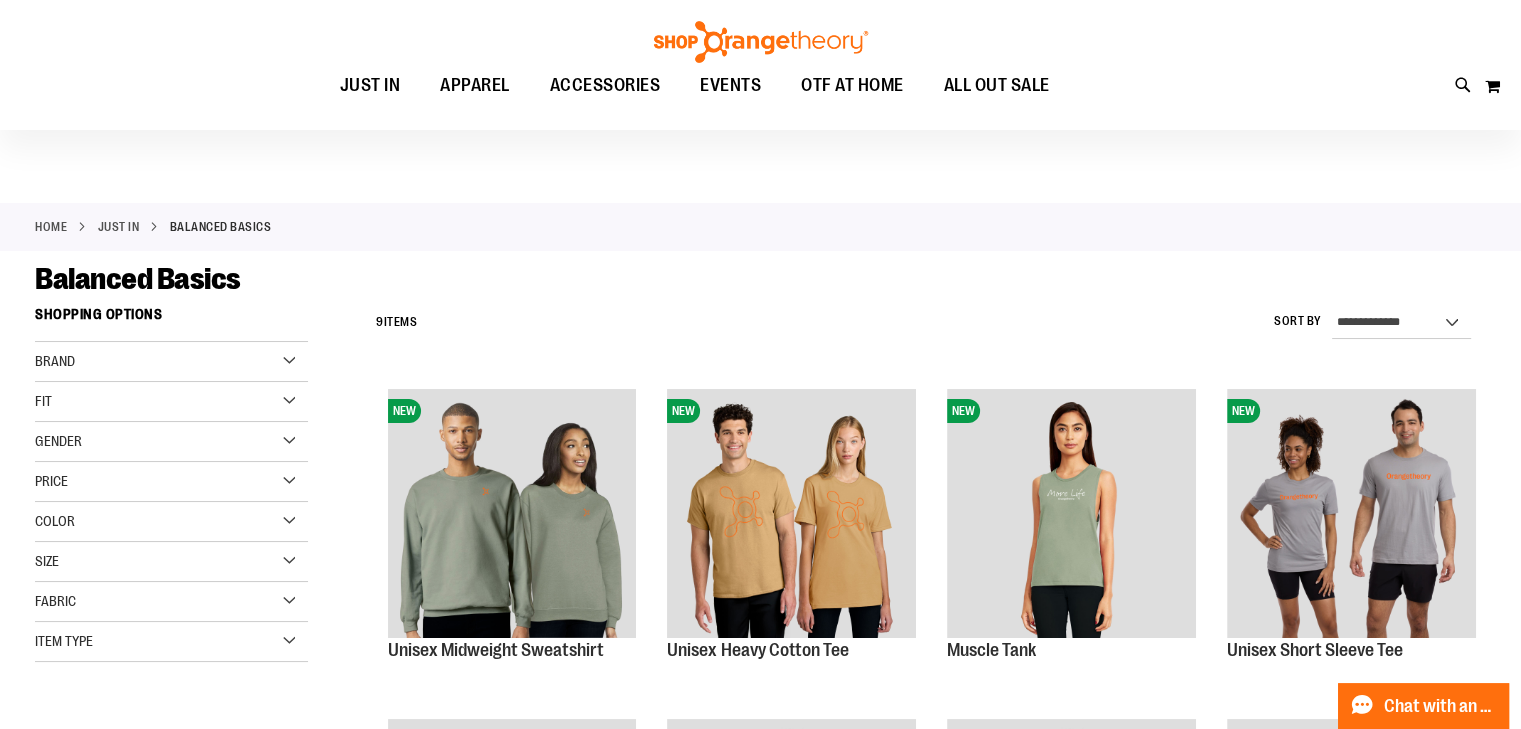 scroll, scrollTop: 0, scrollLeft: 0, axis: both 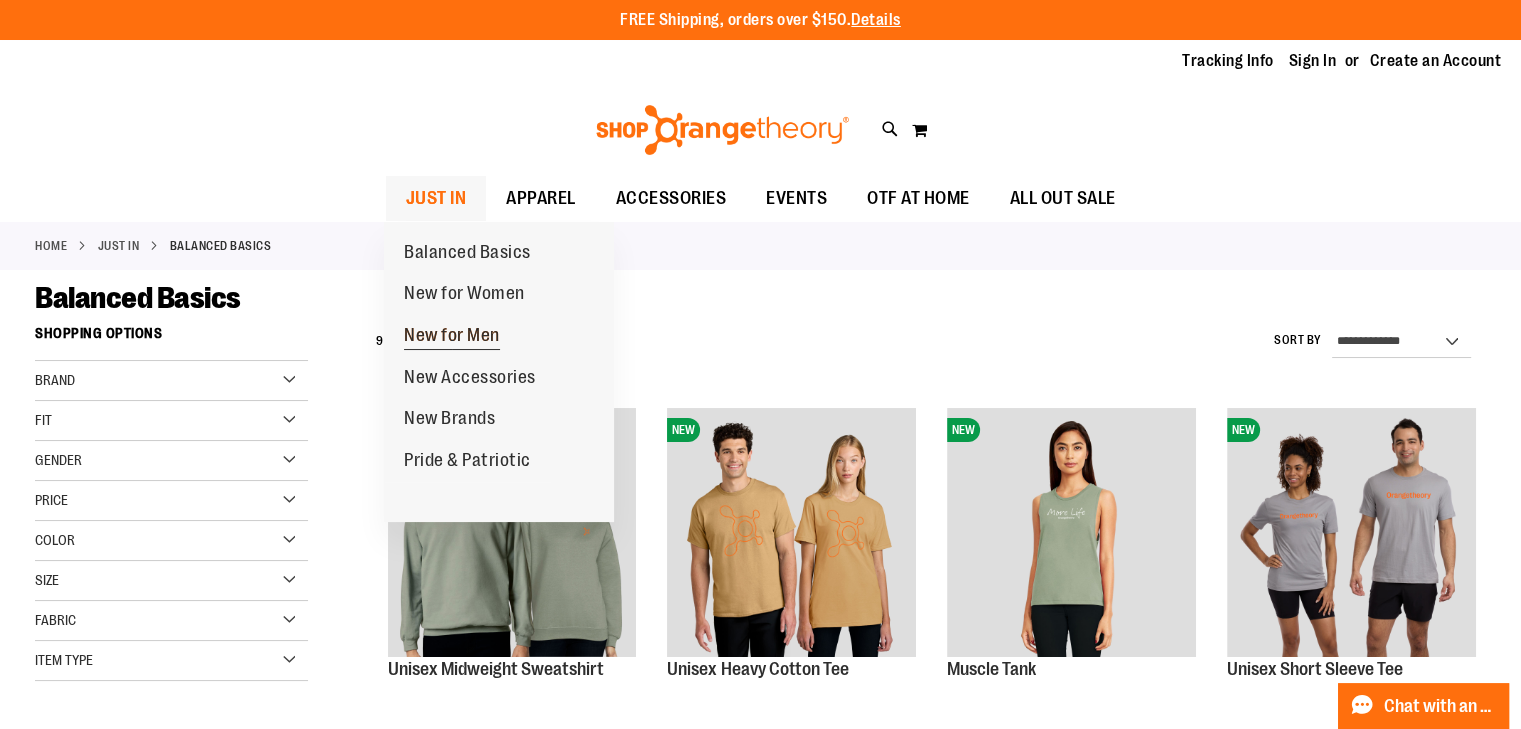click on "New for Men" at bounding box center [452, 337] 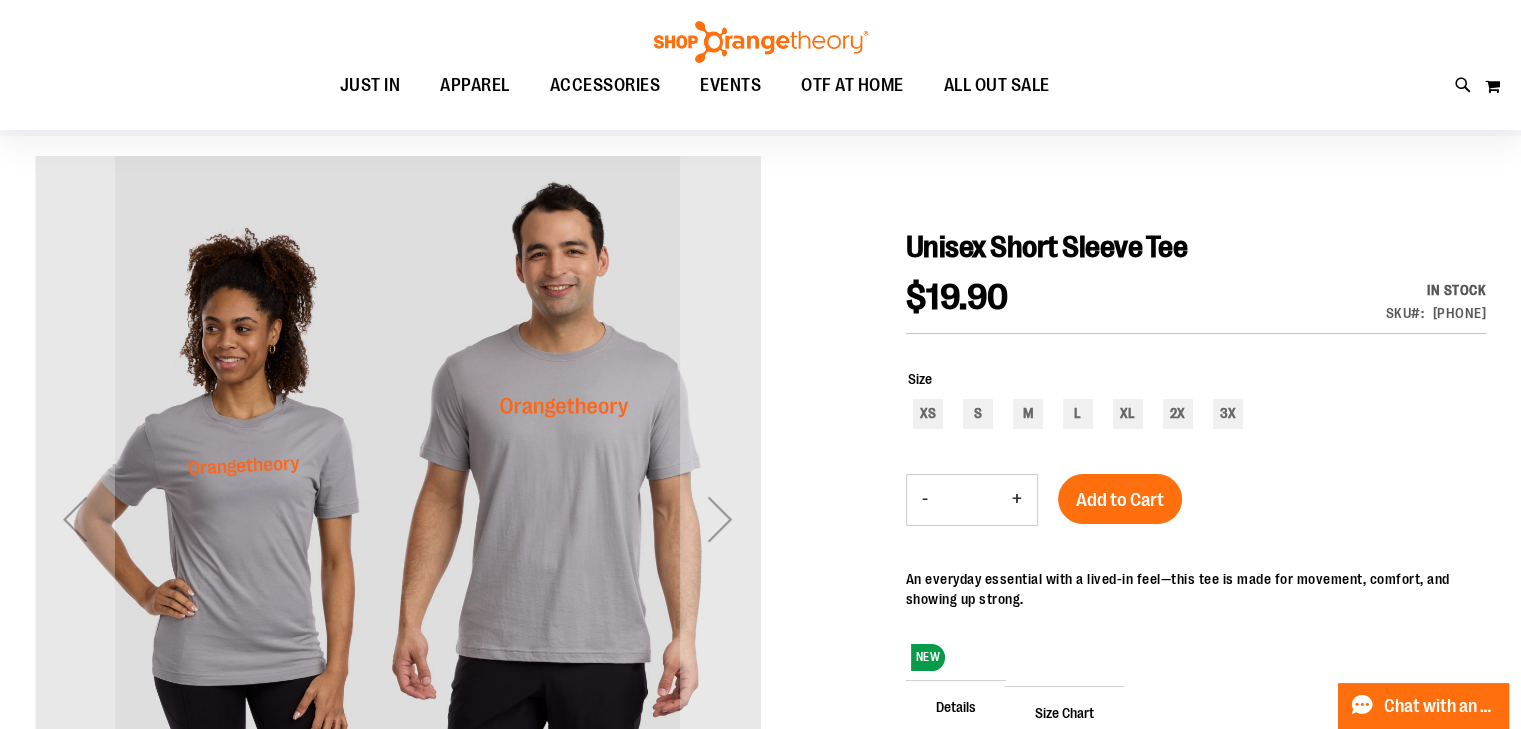 scroll, scrollTop: 199, scrollLeft: 0, axis: vertical 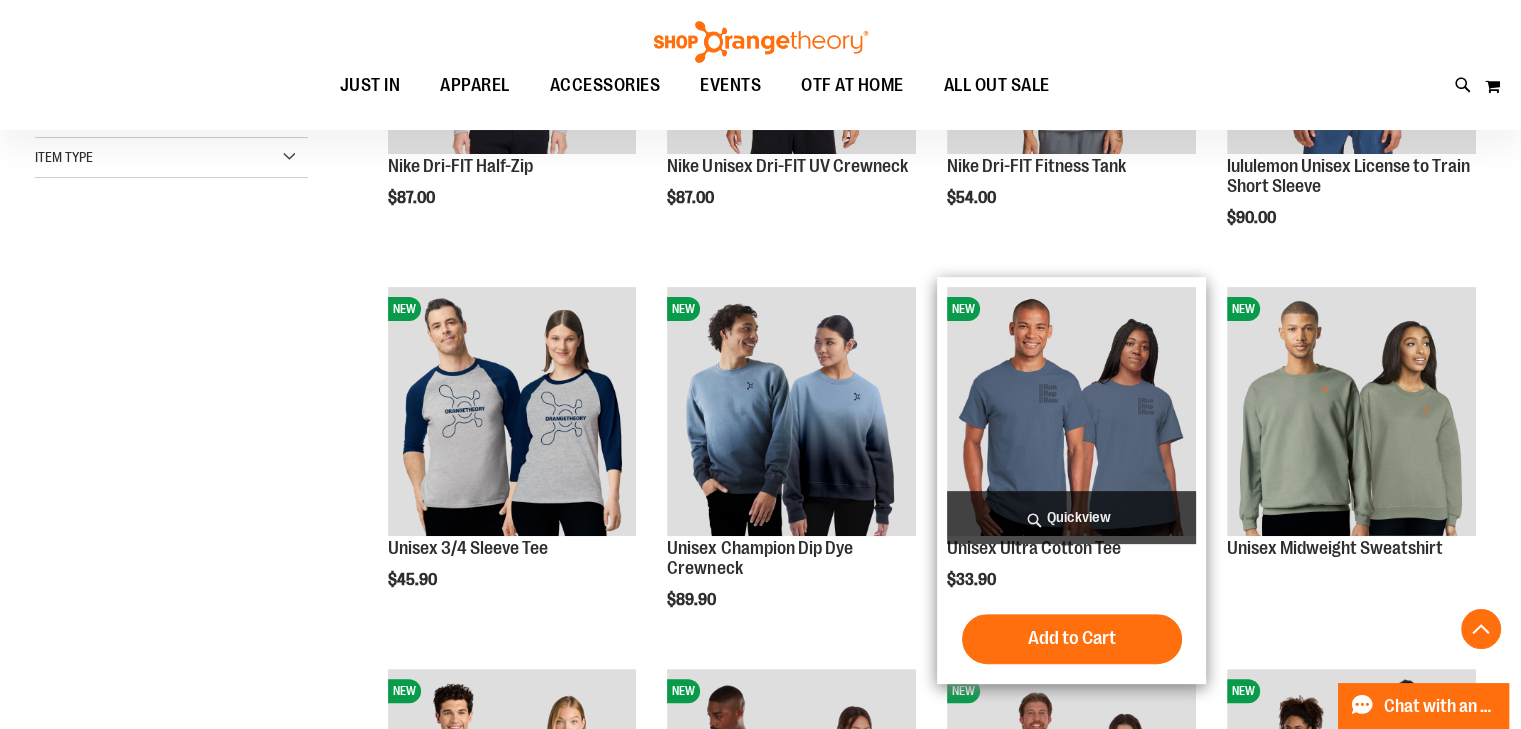 type on "**********" 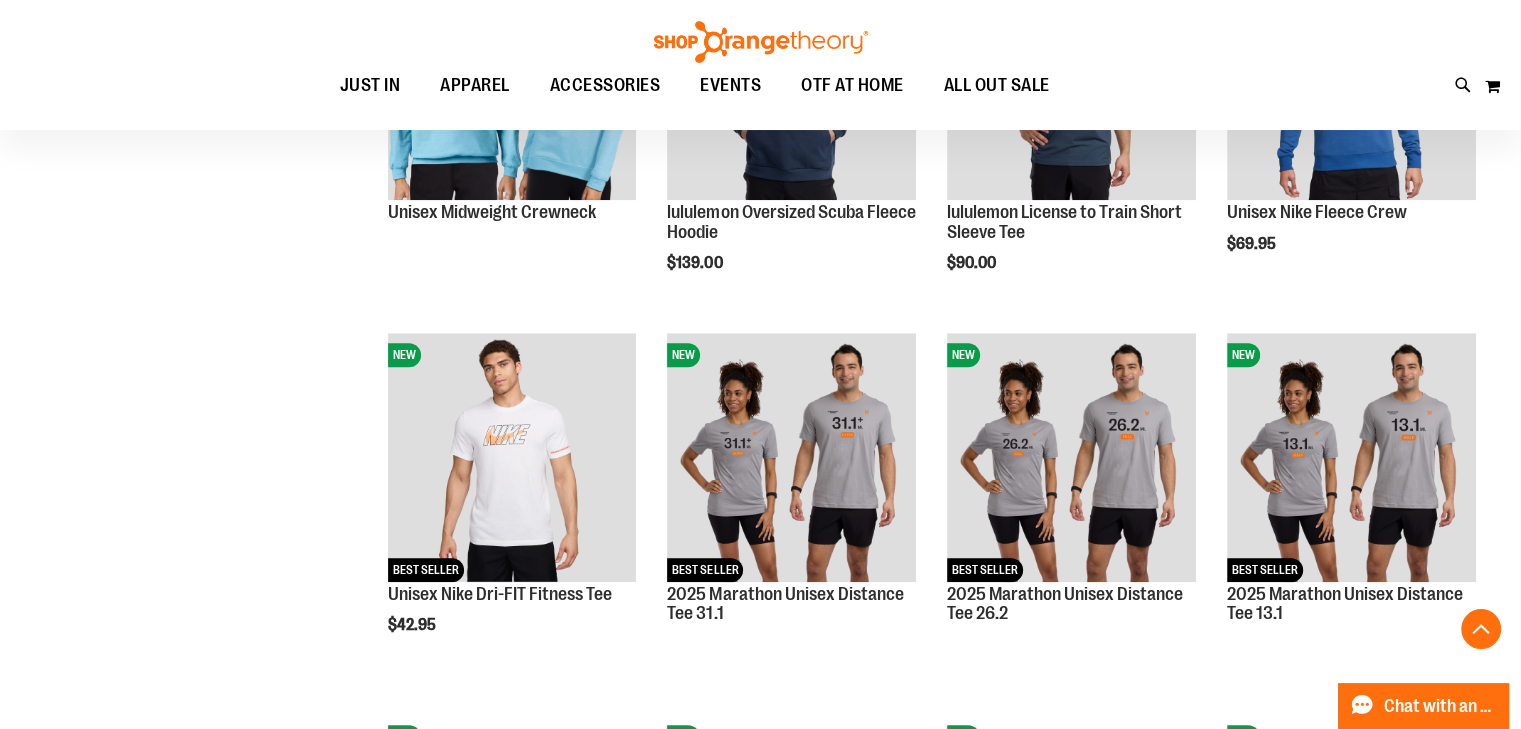 scroll, scrollTop: 1802, scrollLeft: 0, axis: vertical 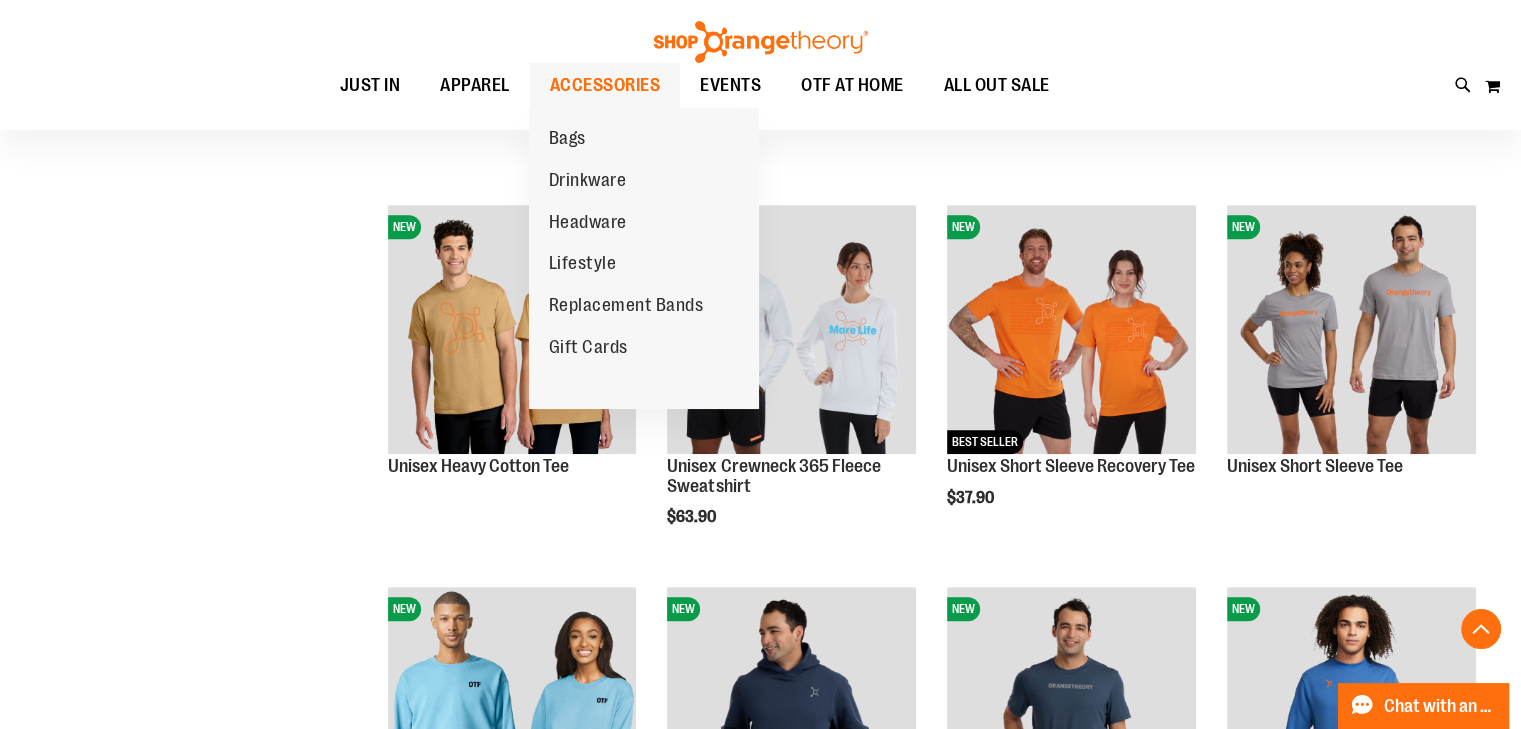 click on "ACCESSORIES" at bounding box center [605, 85] 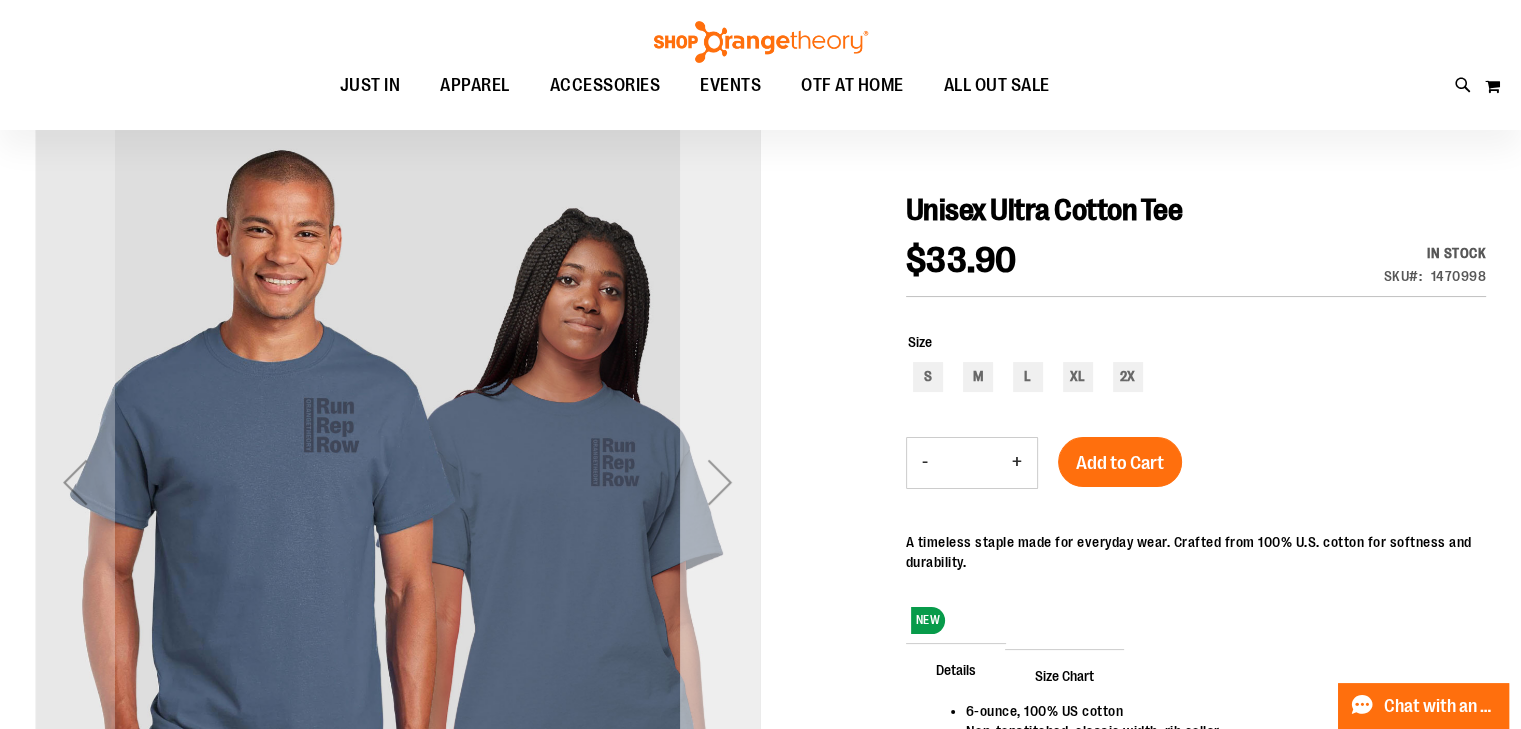 scroll, scrollTop: 299, scrollLeft: 0, axis: vertical 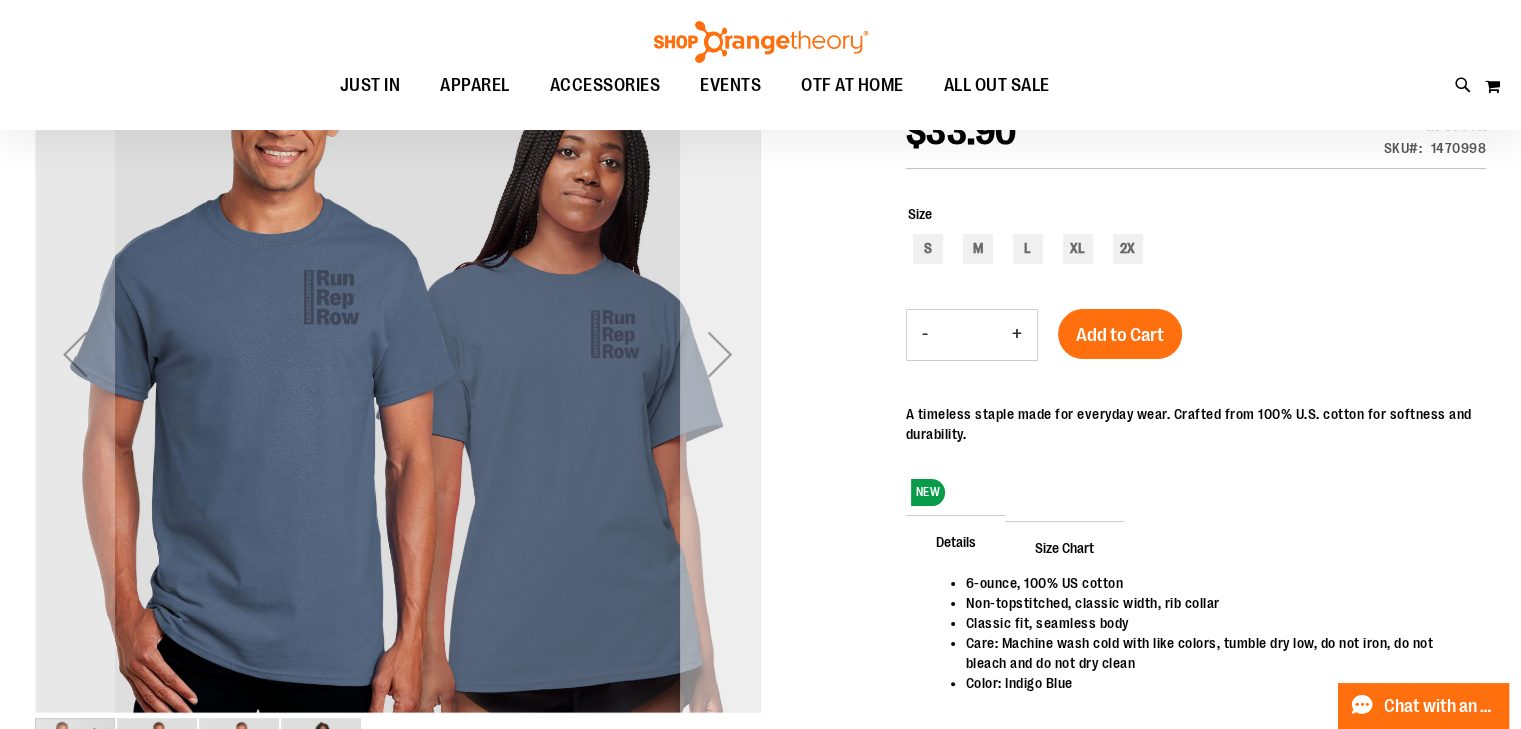type on "**********" 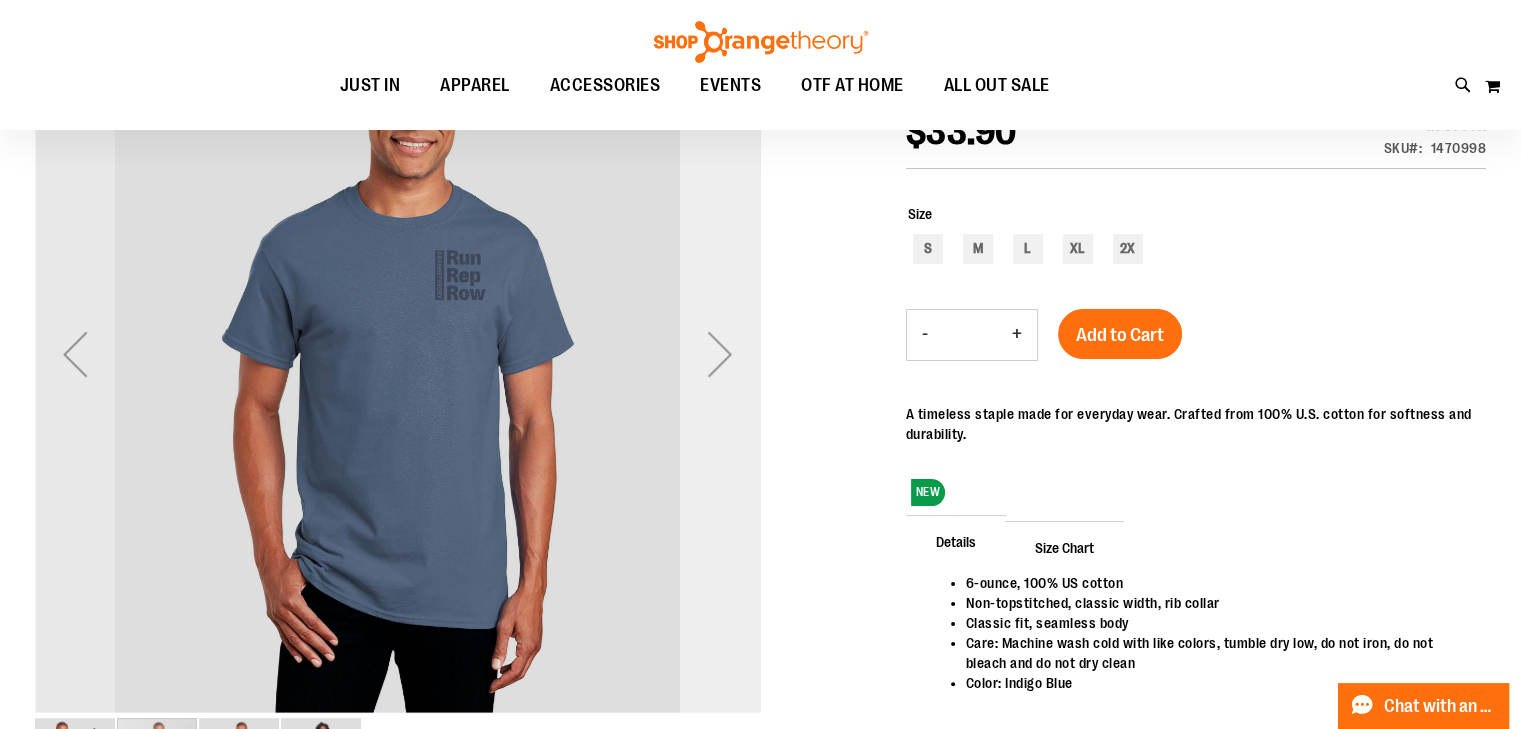 click at bounding box center [720, 354] 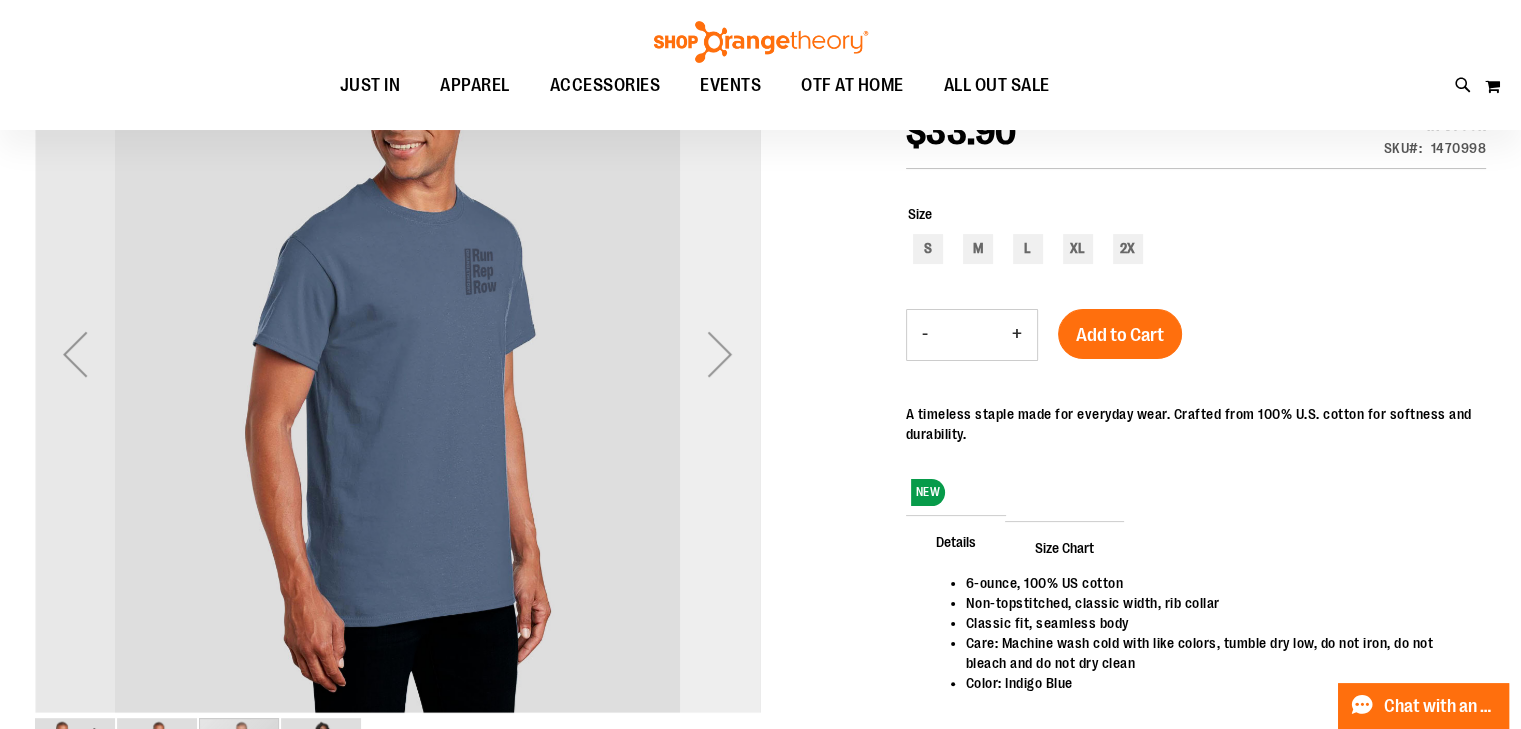click at bounding box center [720, 354] 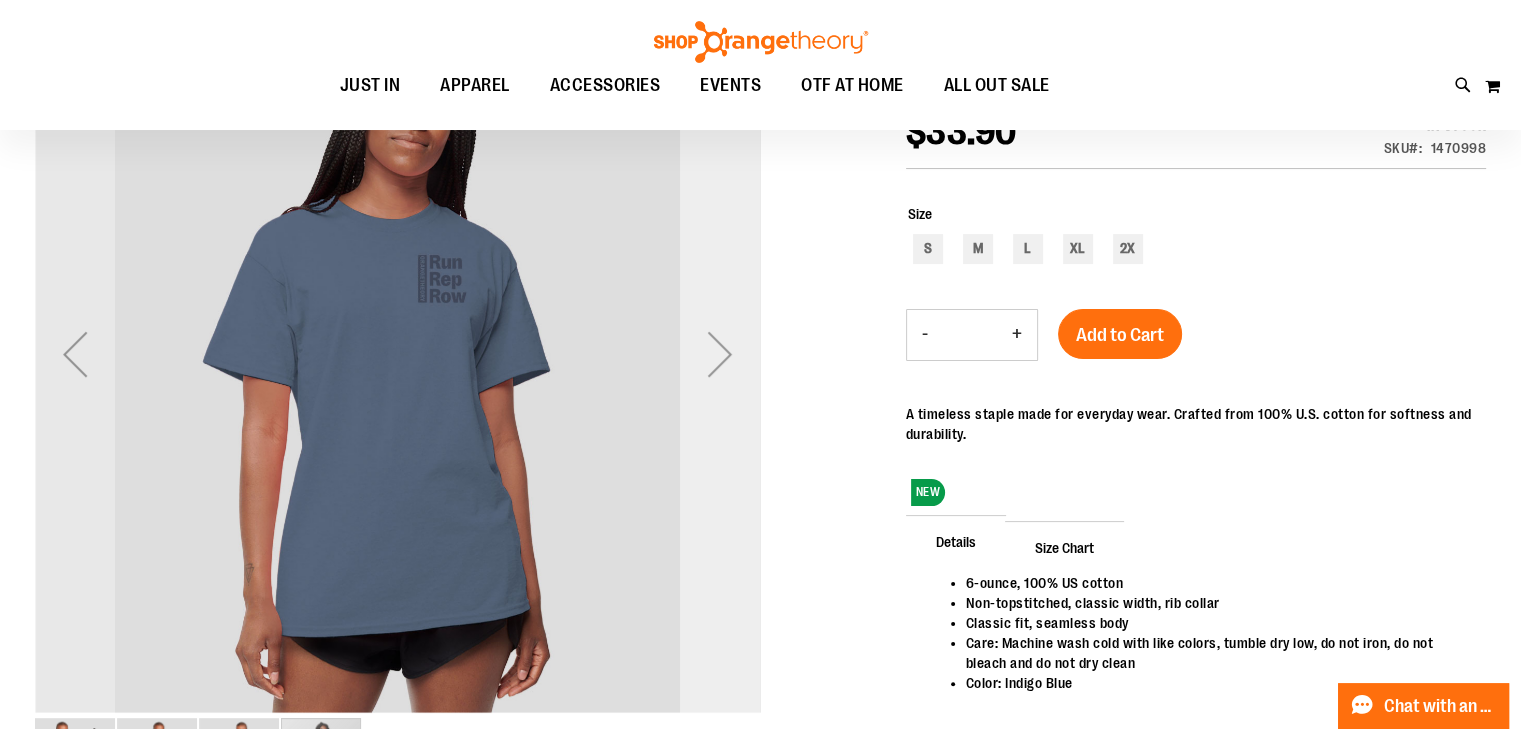 click at bounding box center (720, 354) 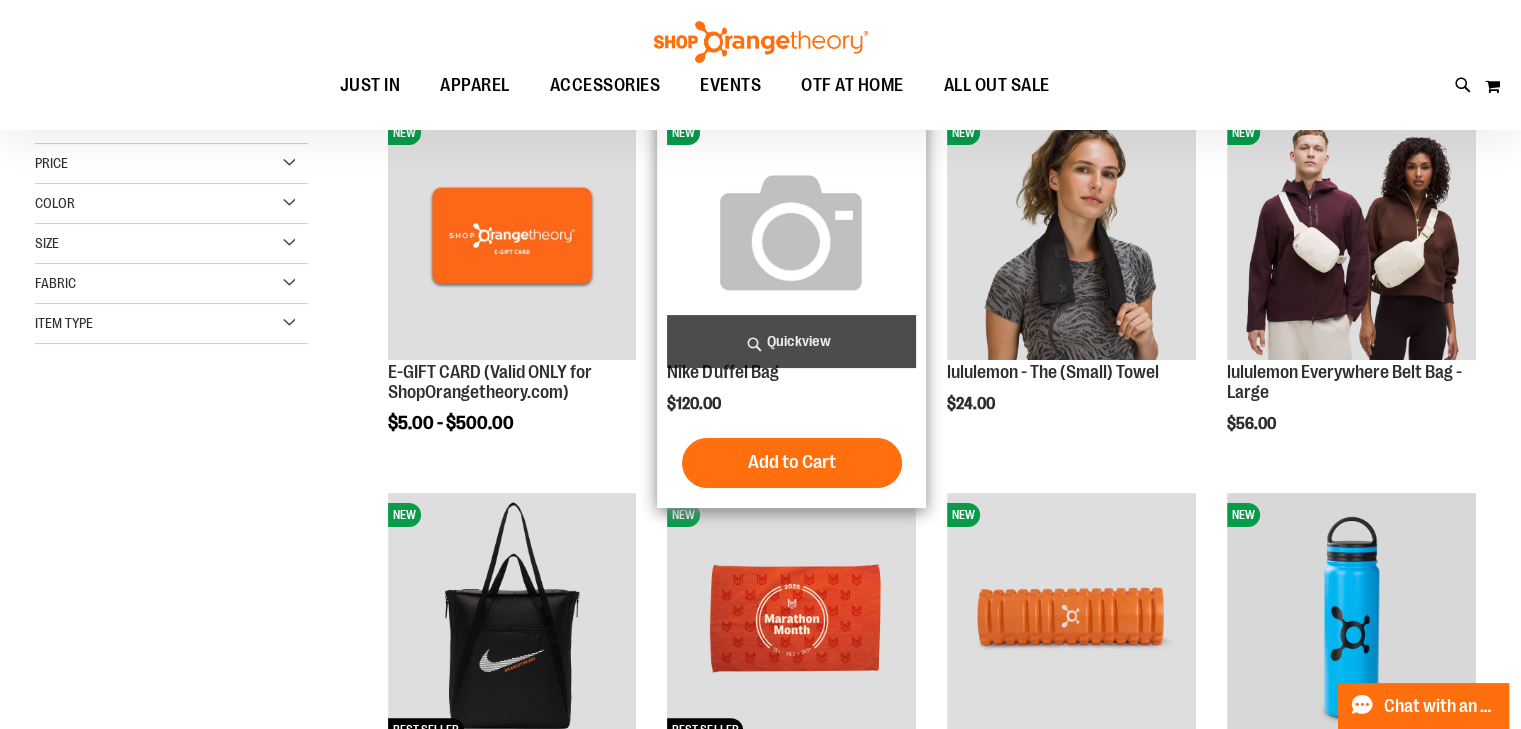 scroll, scrollTop: 399, scrollLeft: 0, axis: vertical 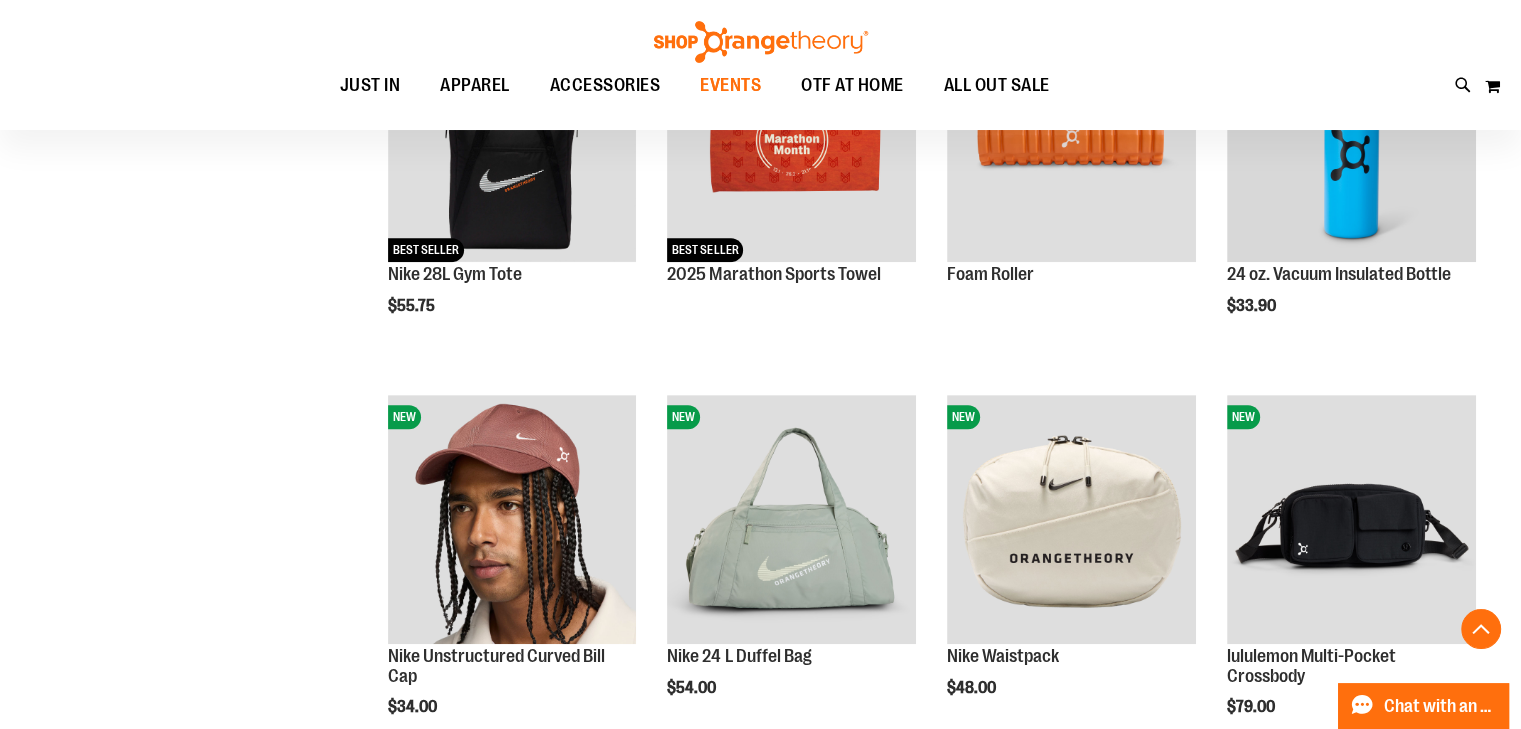 type on "**********" 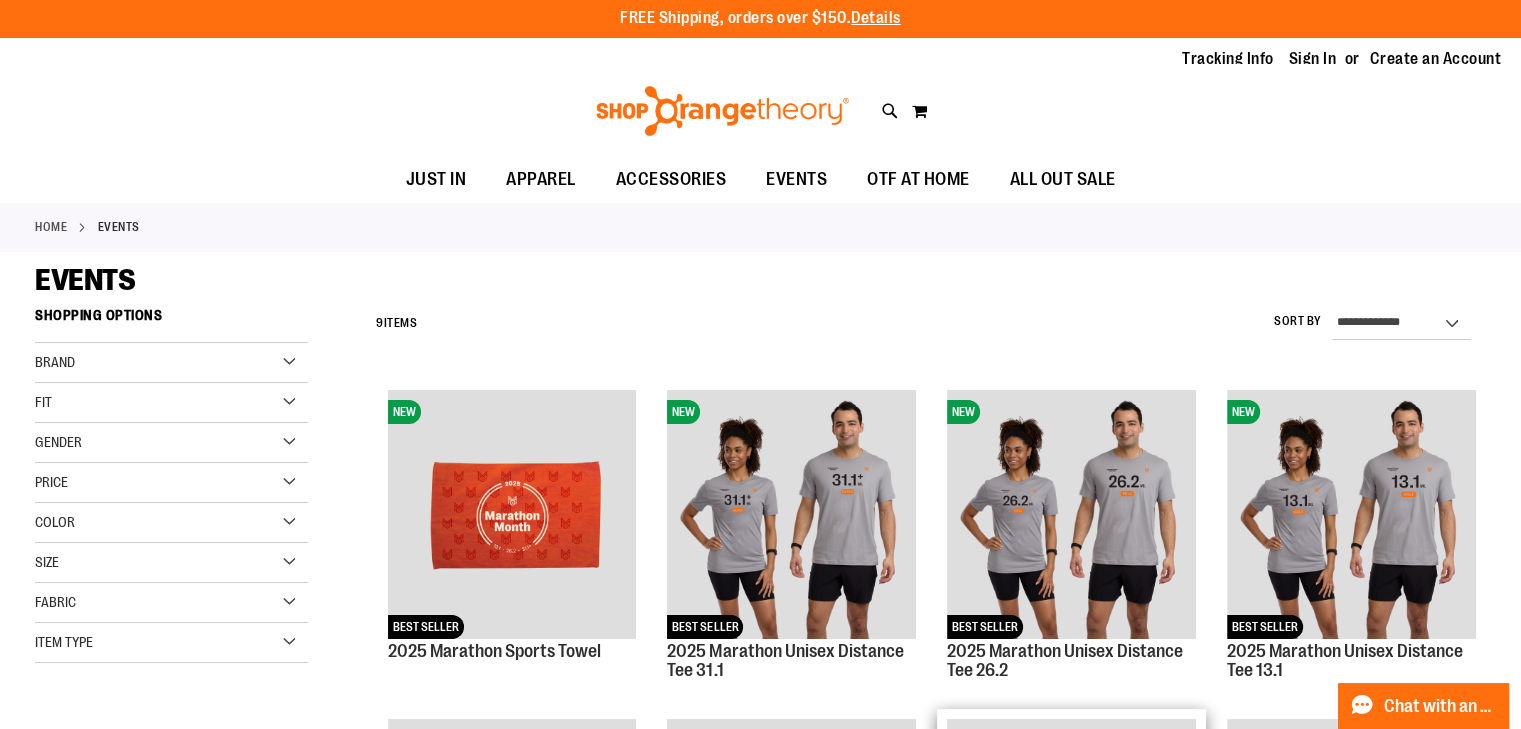 scroll, scrollTop: 0, scrollLeft: 0, axis: both 